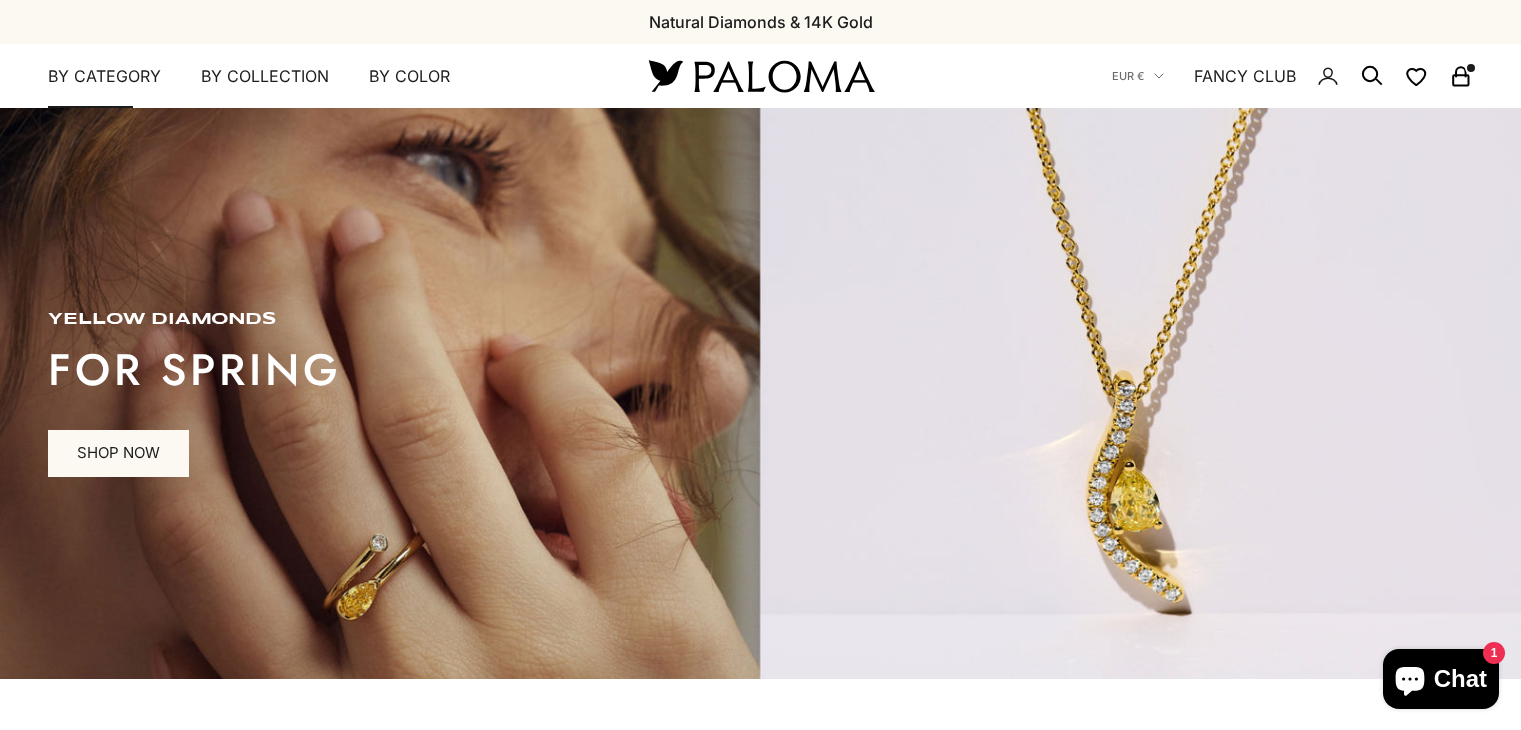 scroll, scrollTop: 0, scrollLeft: 0, axis: both 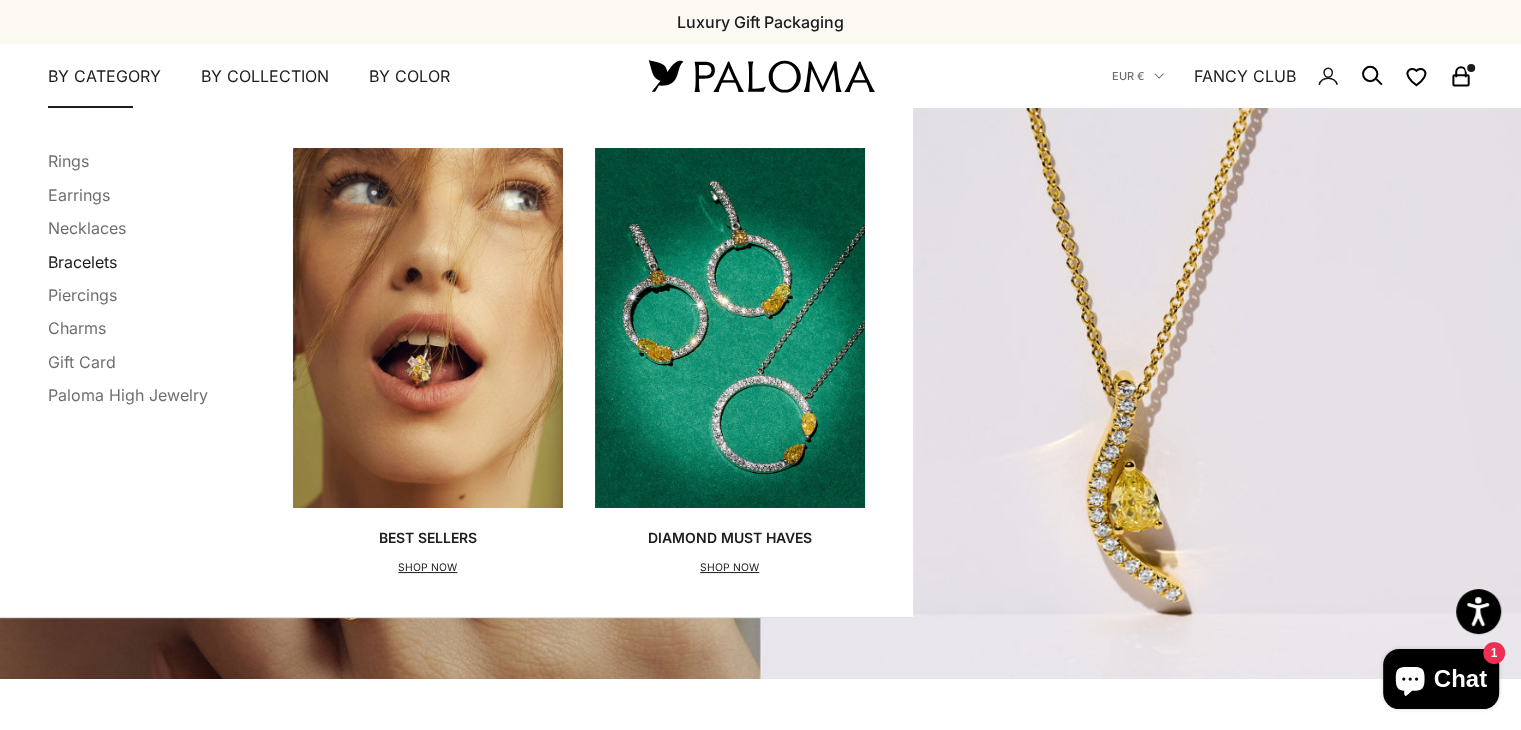 click on "Bracelets" at bounding box center (82, 262) 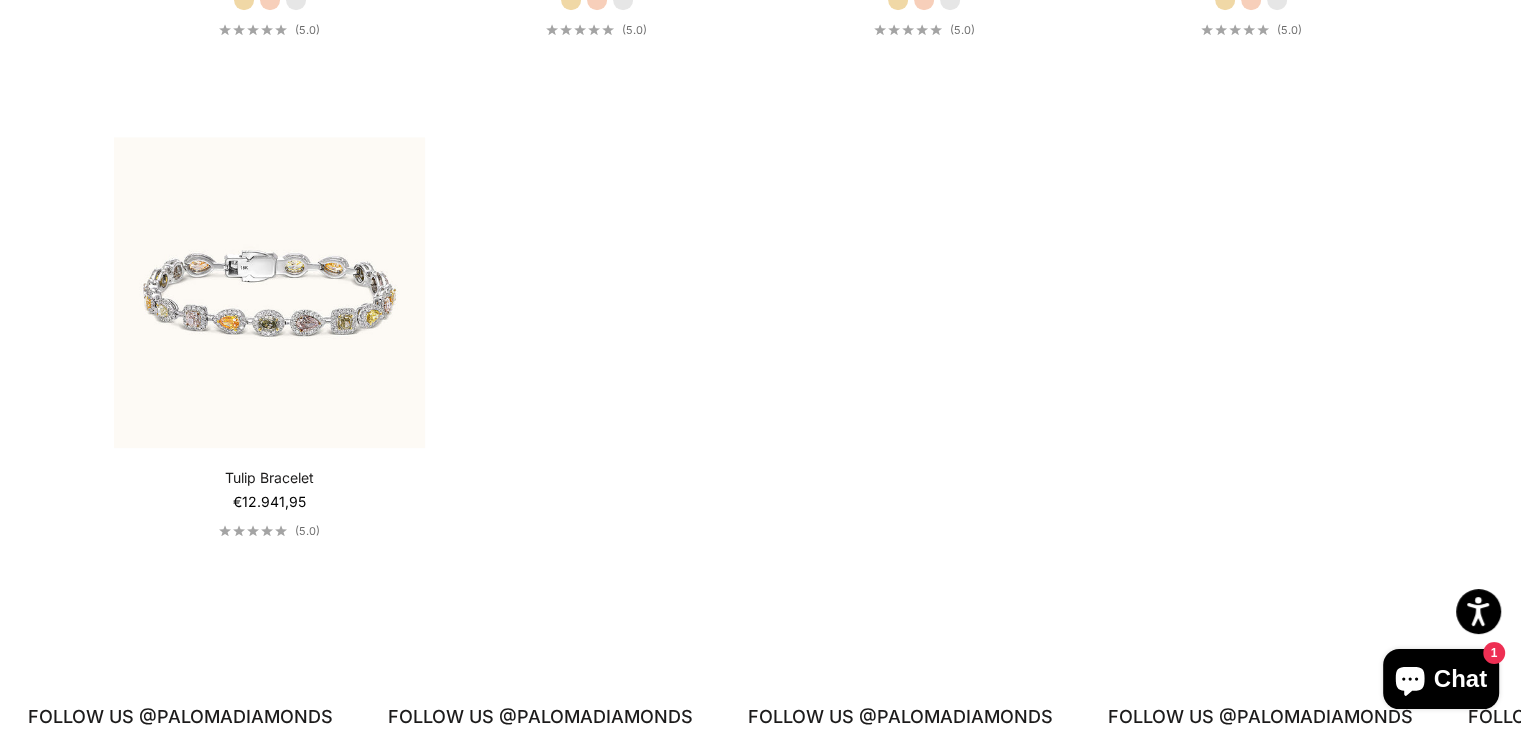 scroll, scrollTop: 1542, scrollLeft: 0, axis: vertical 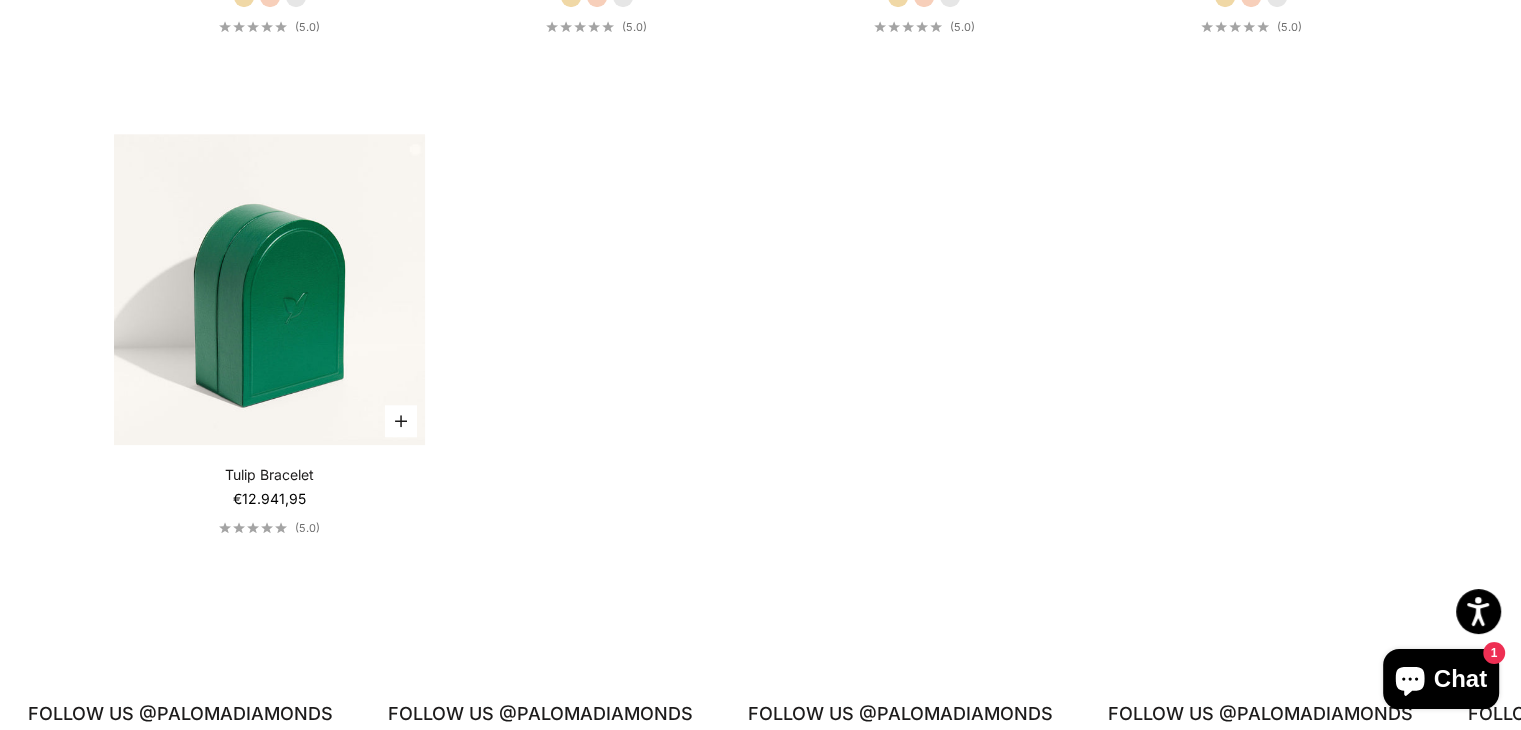 click at bounding box center [269, 289] 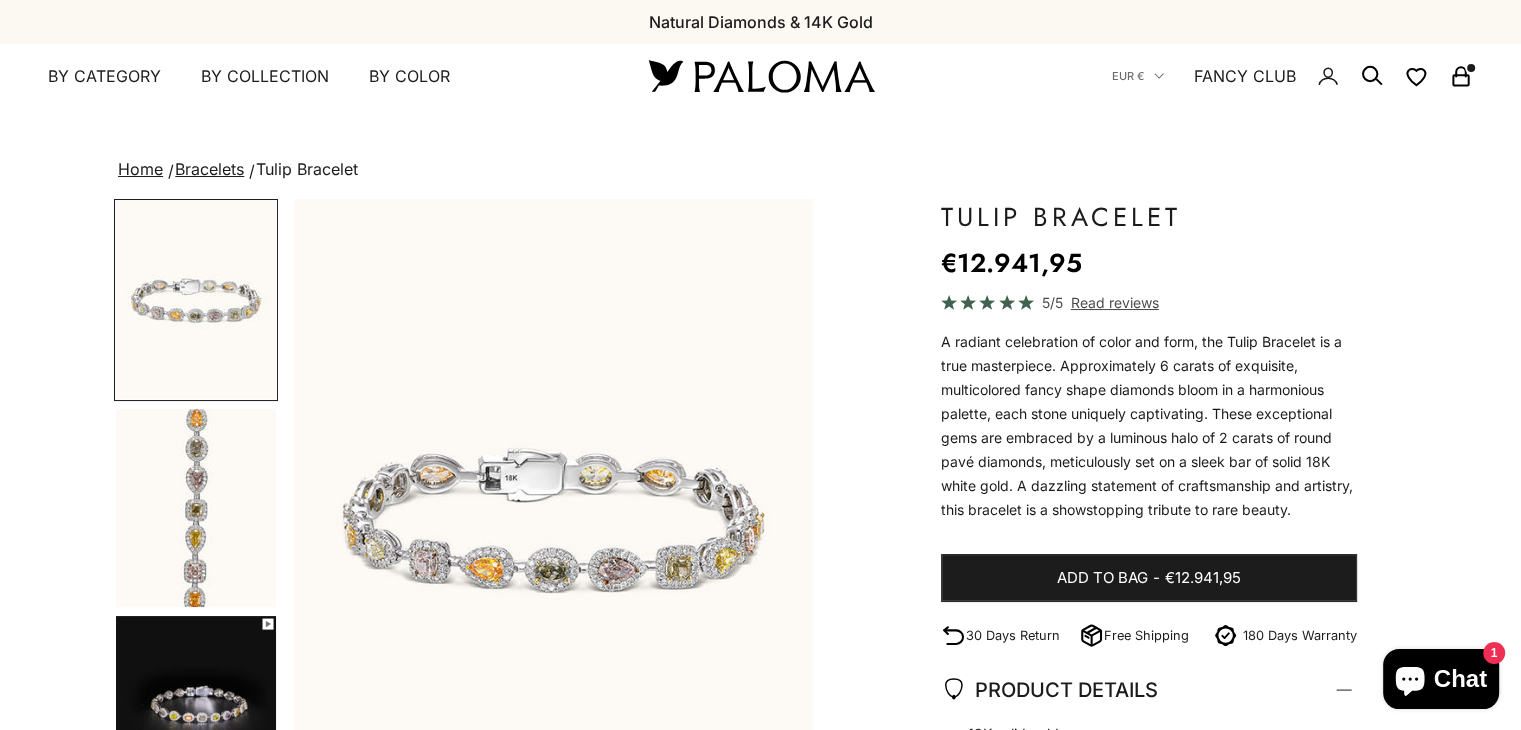 scroll, scrollTop: 182, scrollLeft: 0, axis: vertical 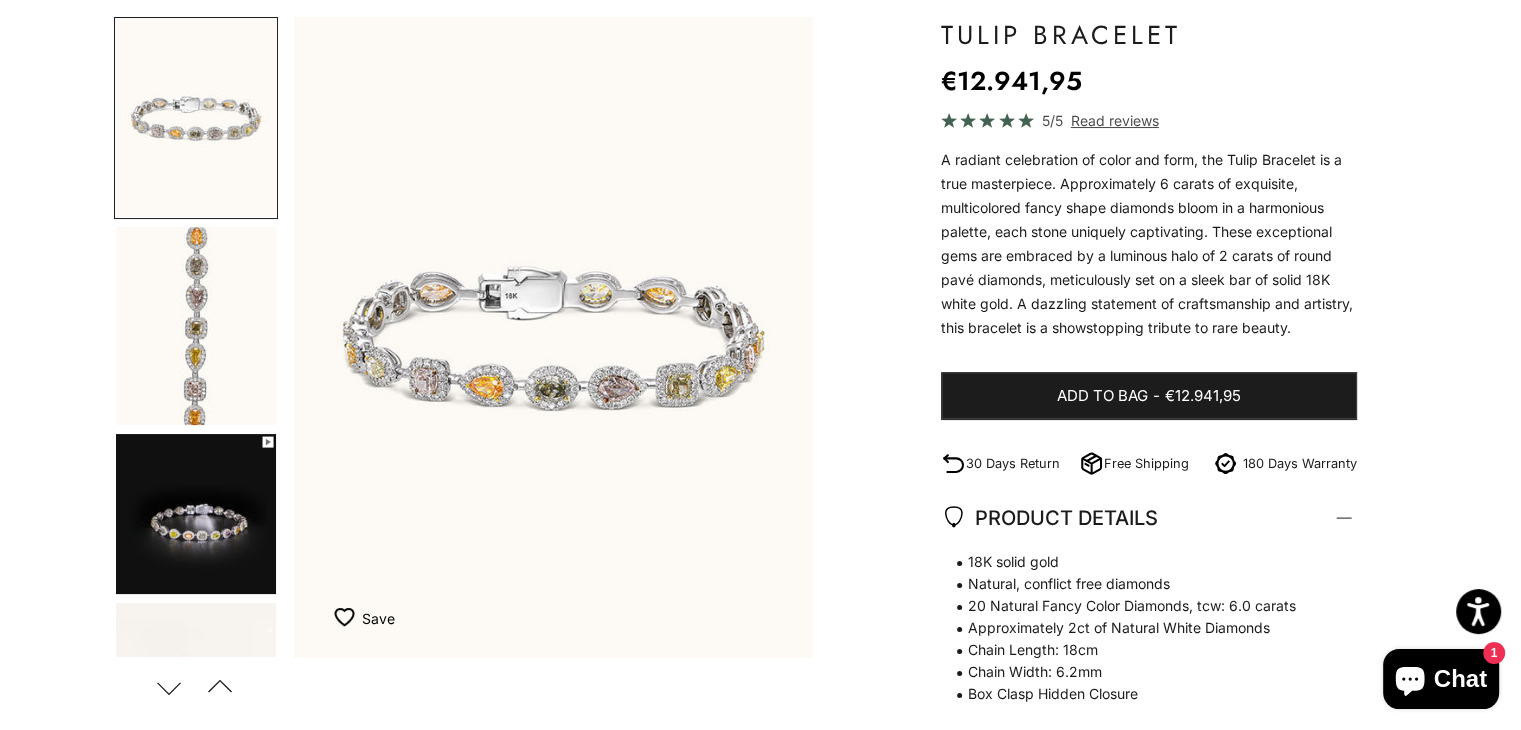 click on "Read reviews" 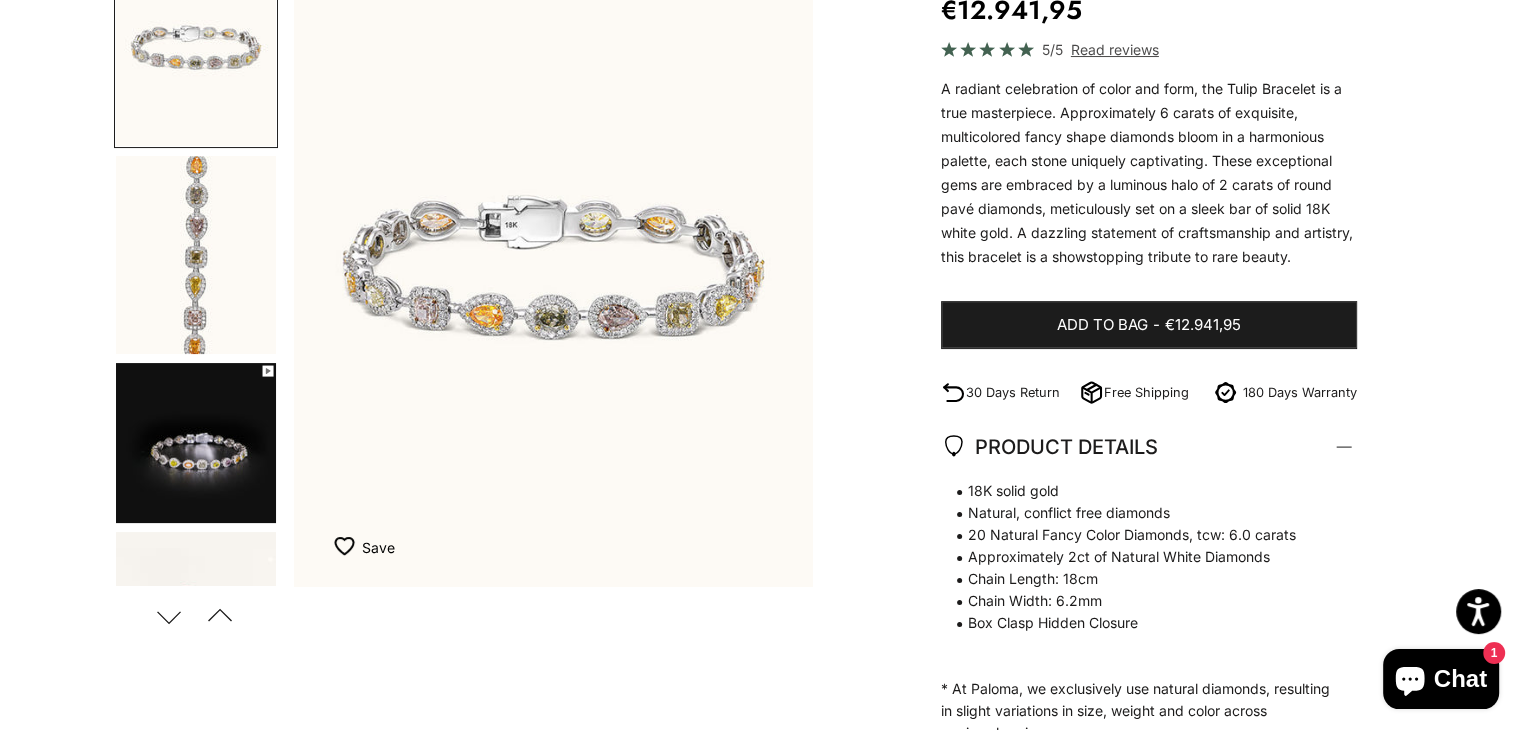 scroll, scrollTop: 252, scrollLeft: 0, axis: vertical 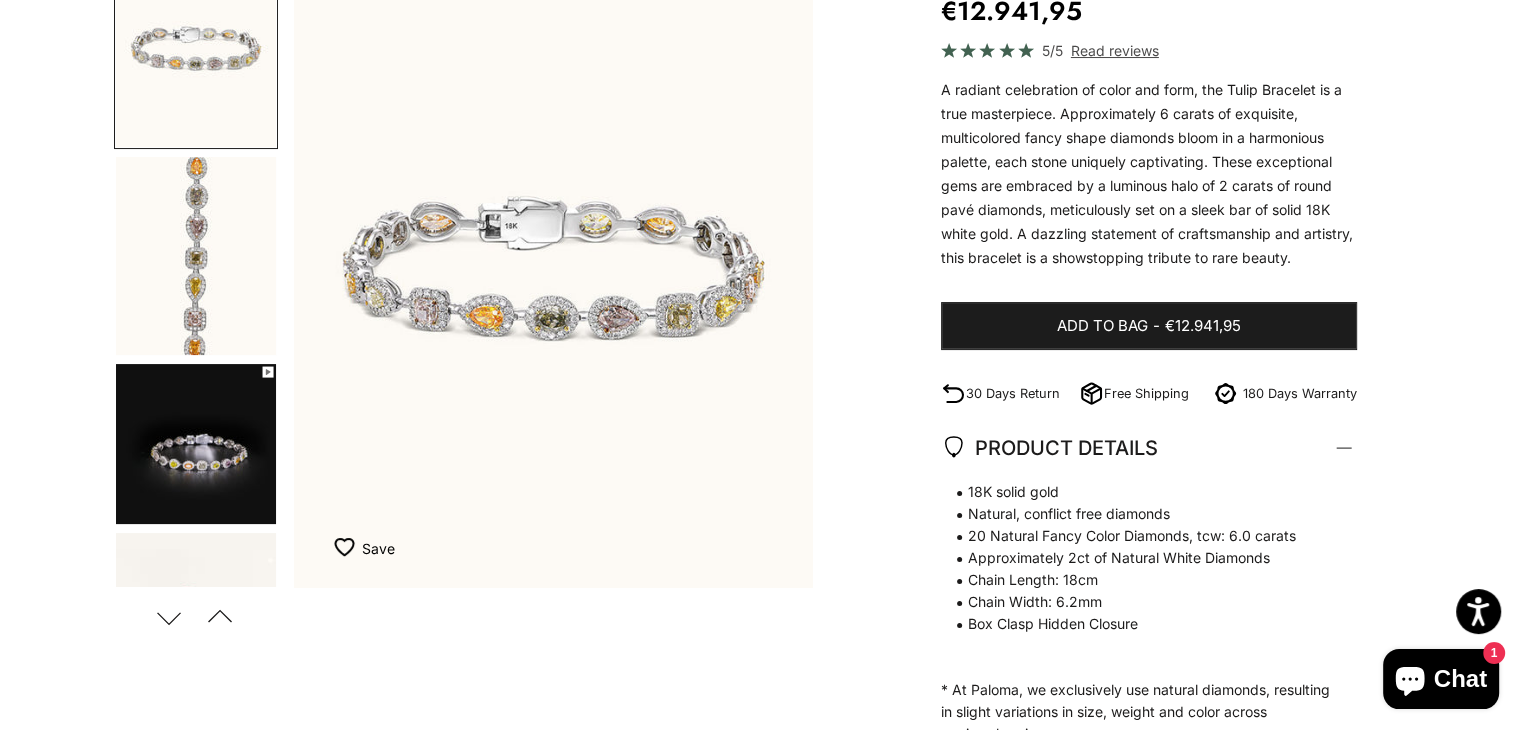 click at bounding box center [196, 444] 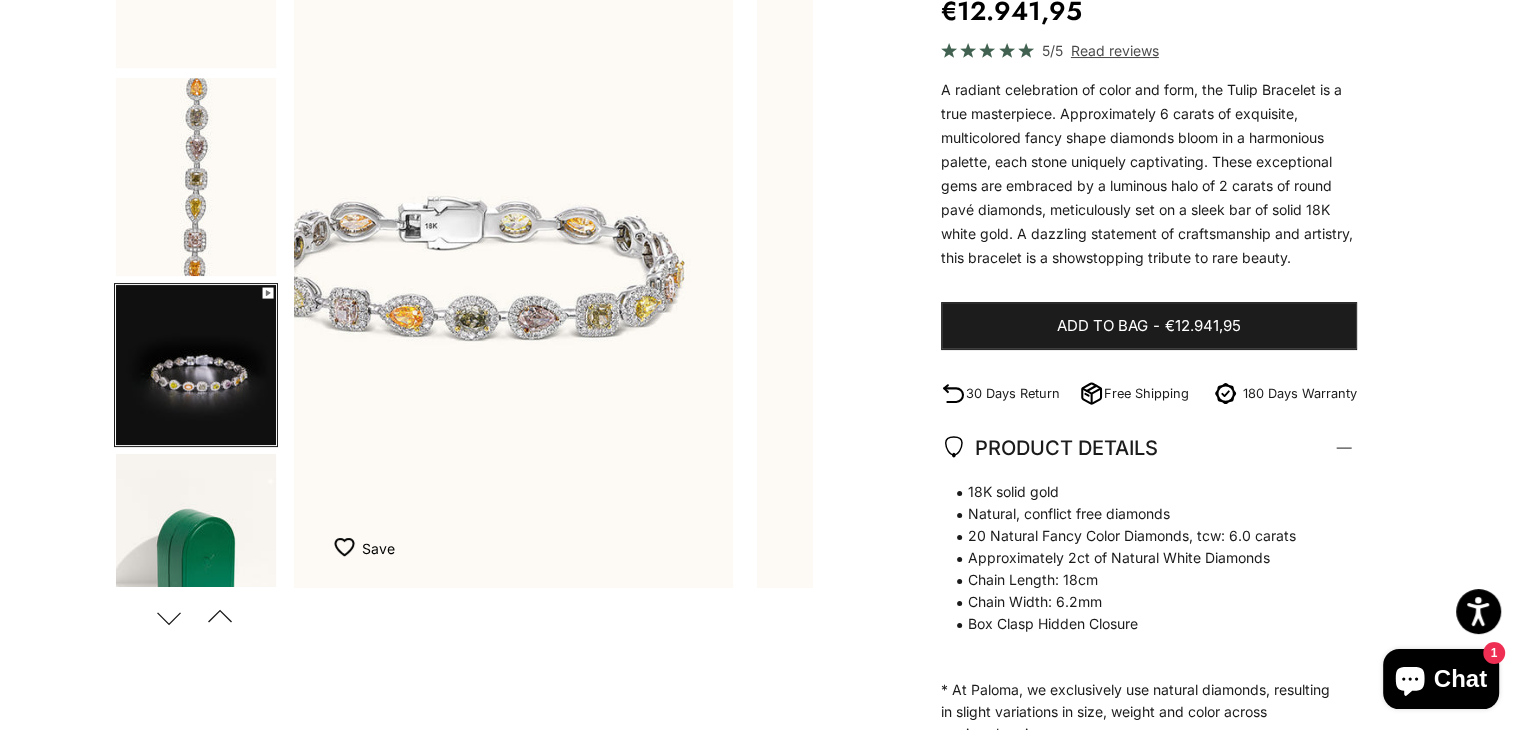 scroll, scrollTop: 176, scrollLeft: 0, axis: vertical 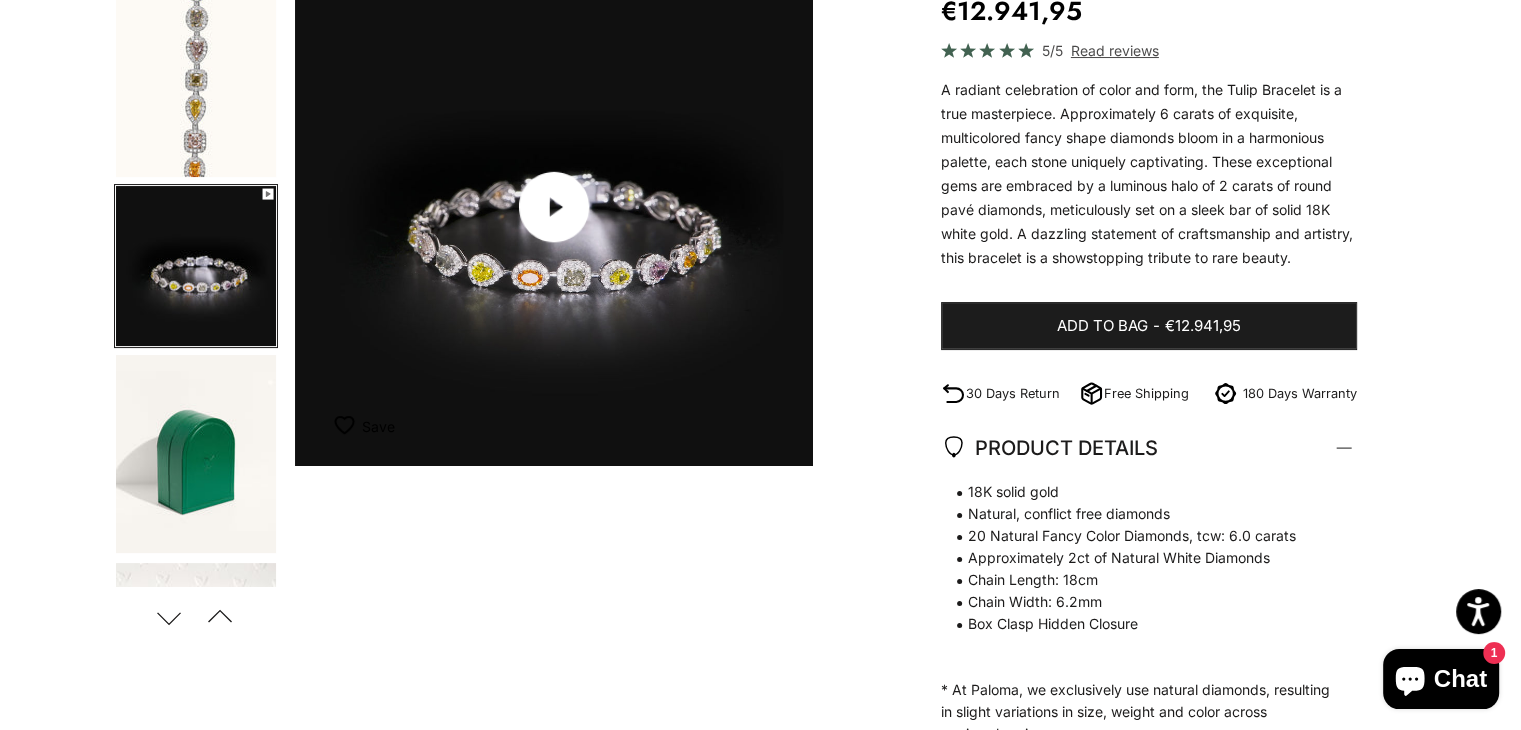 click 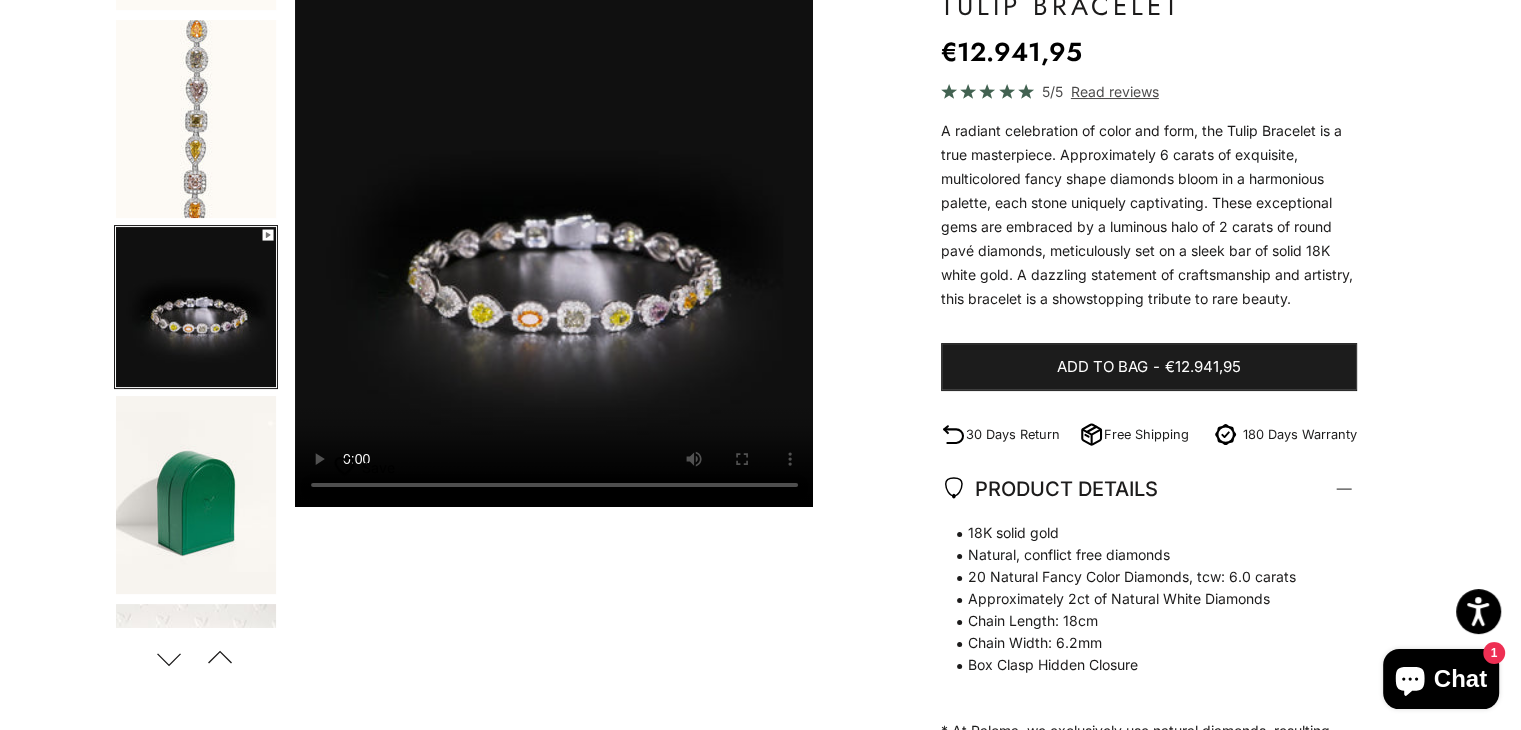 scroll, scrollTop: 212, scrollLeft: 0, axis: vertical 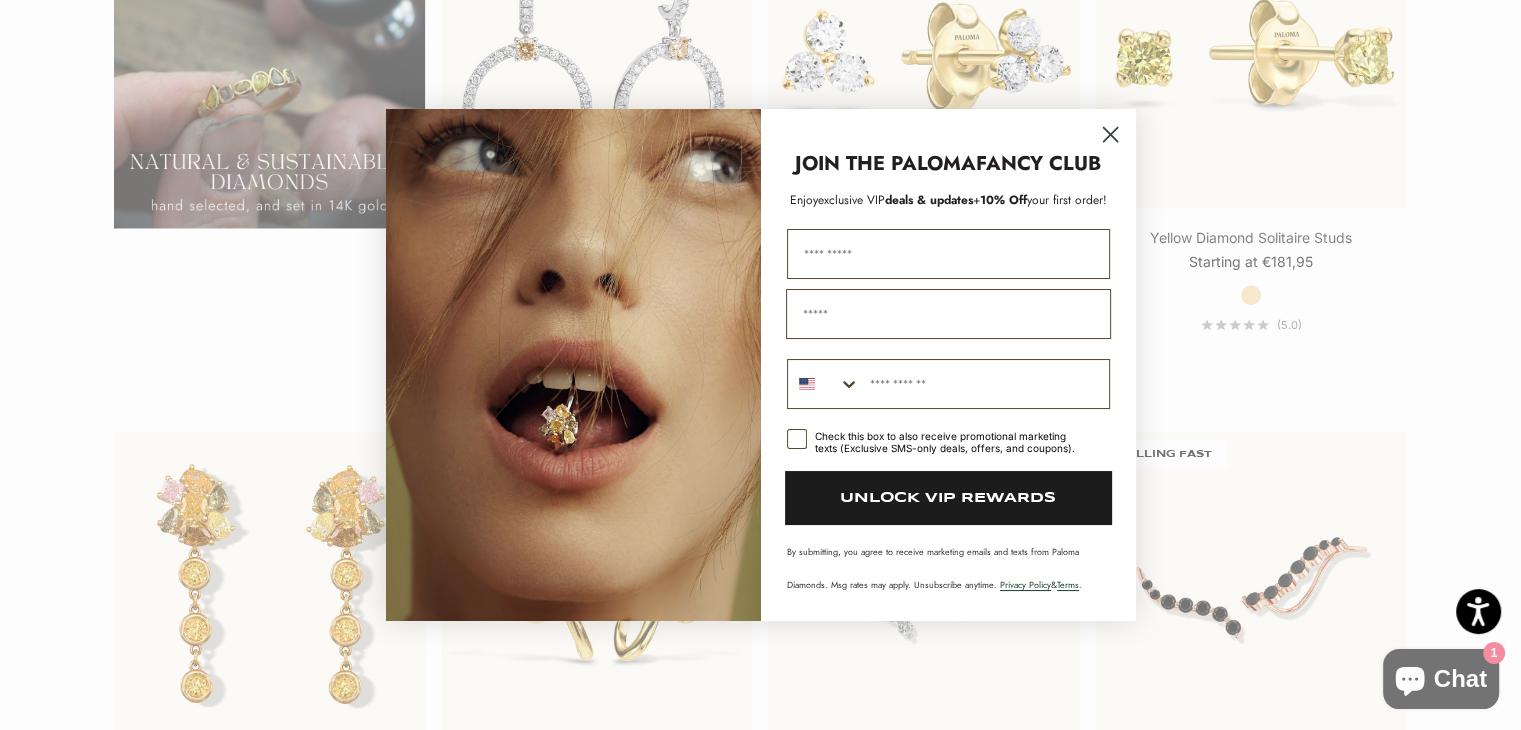 click 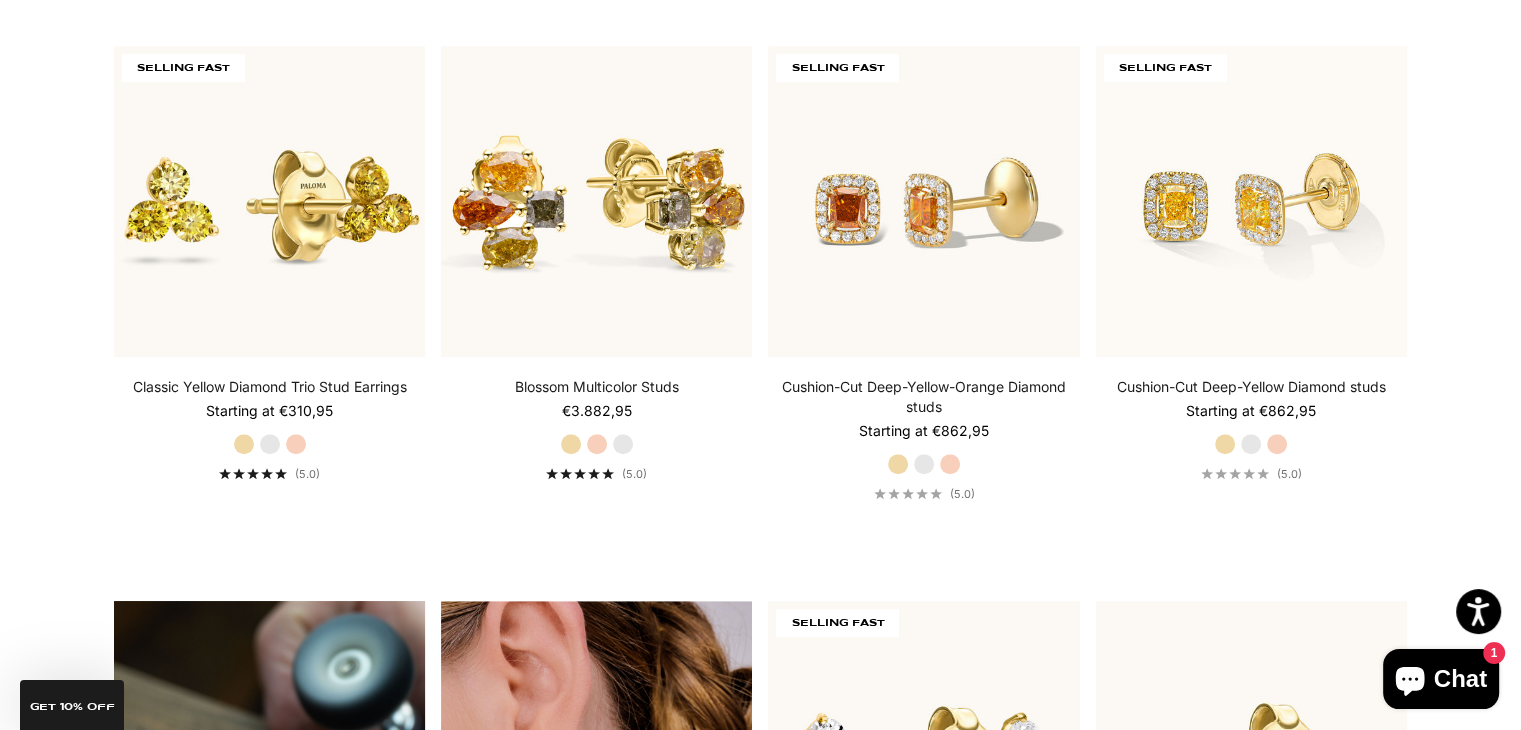 scroll, scrollTop: 1088, scrollLeft: 0, axis: vertical 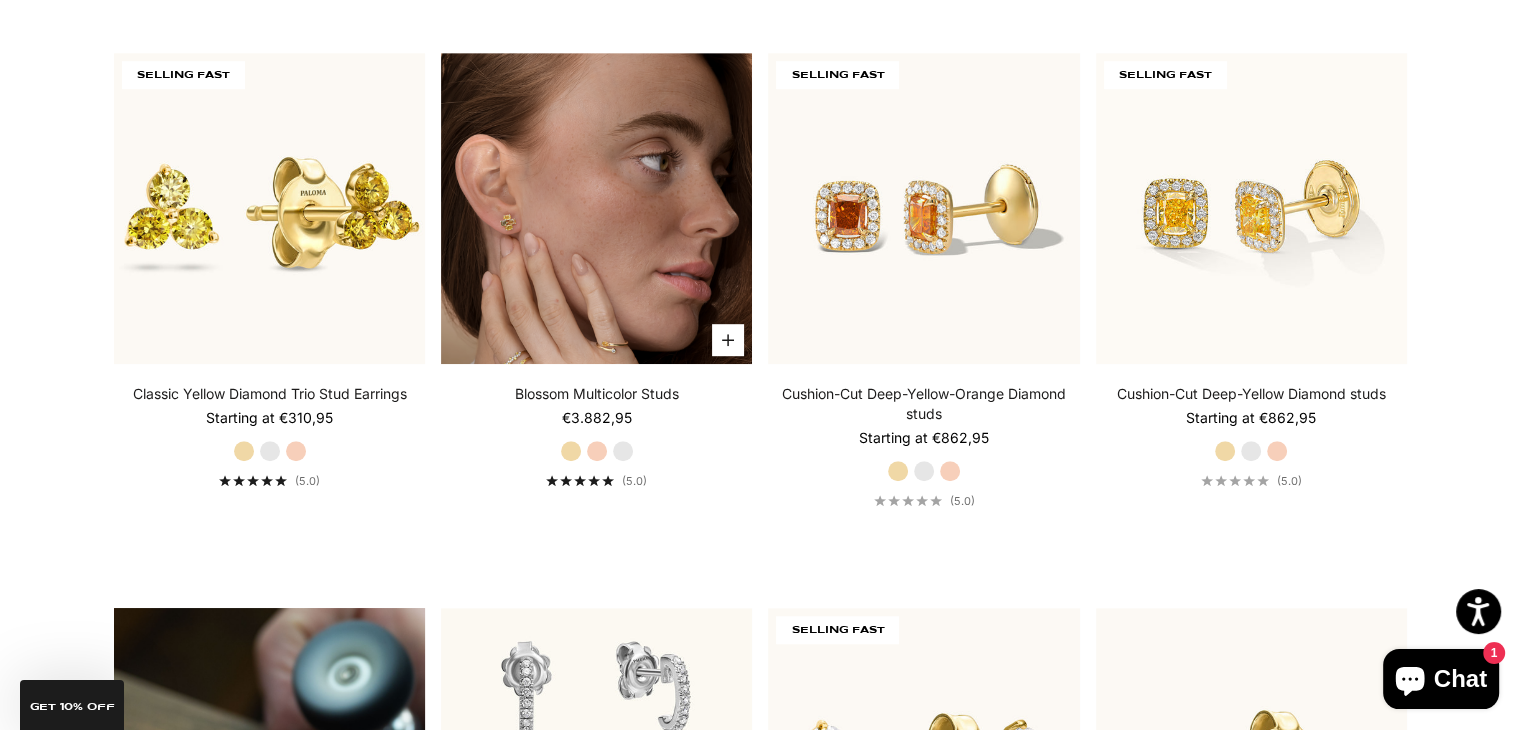 click at bounding box center (596, 208) 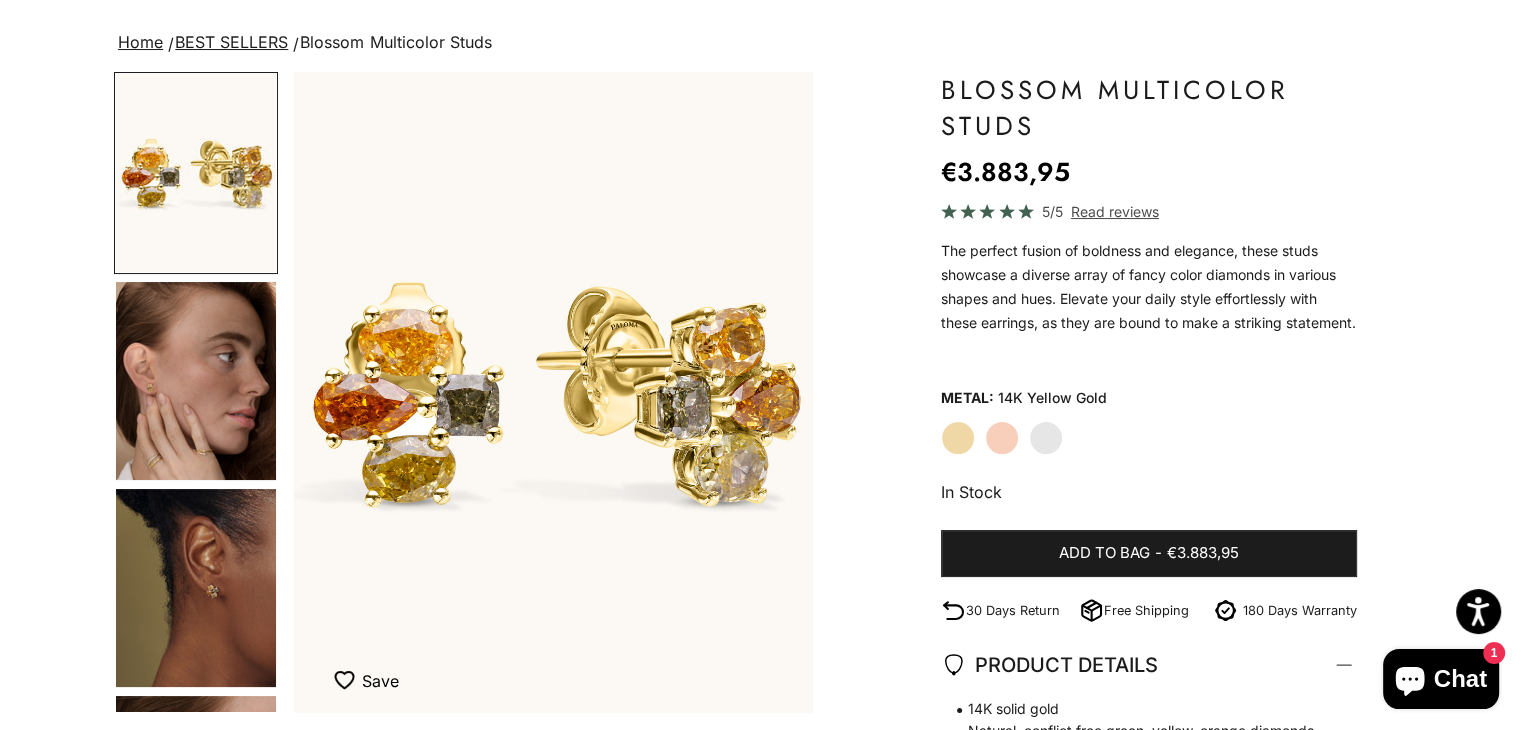 scroll, scrollTop: 127, scrollLeft: 0, axis: vertical 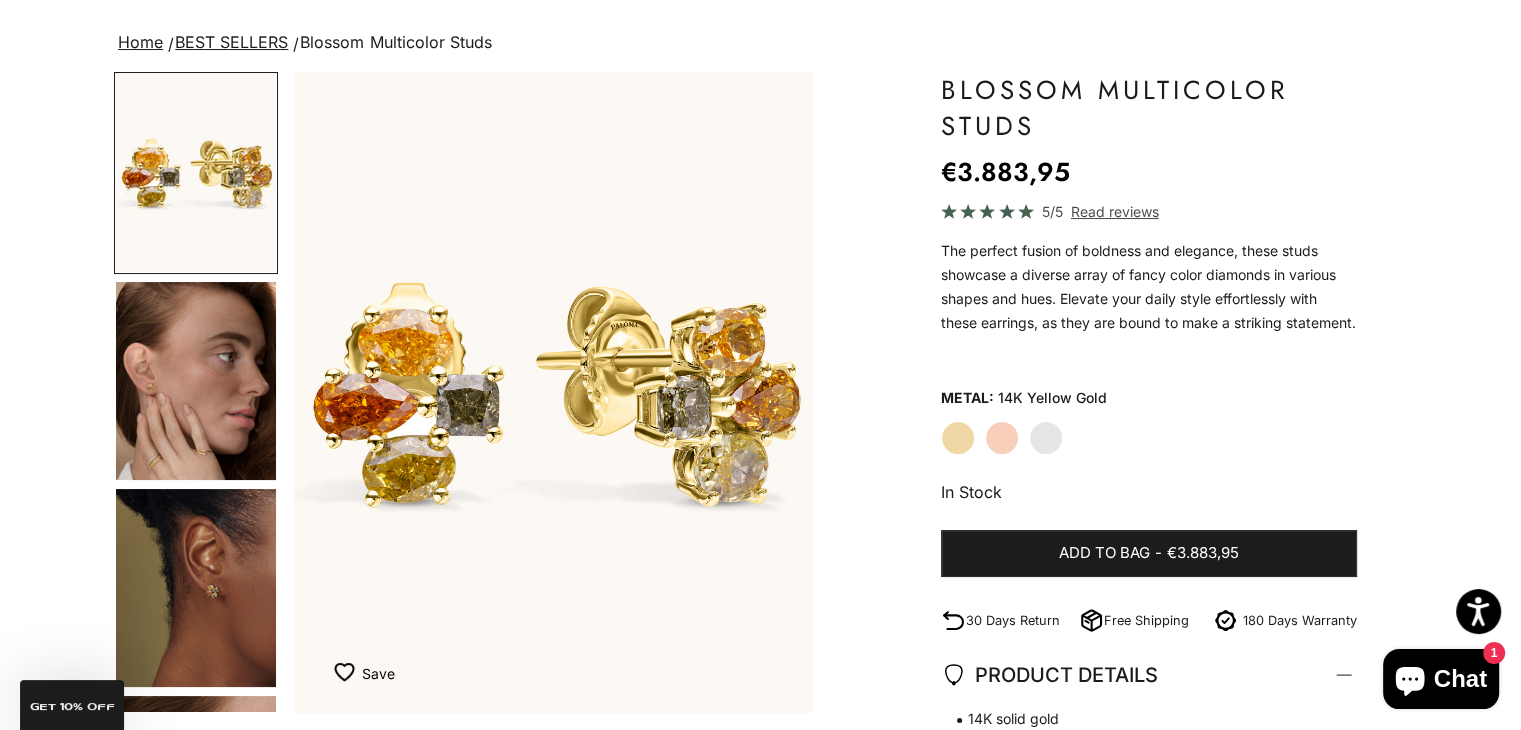 click at bounding box center (196, 381) 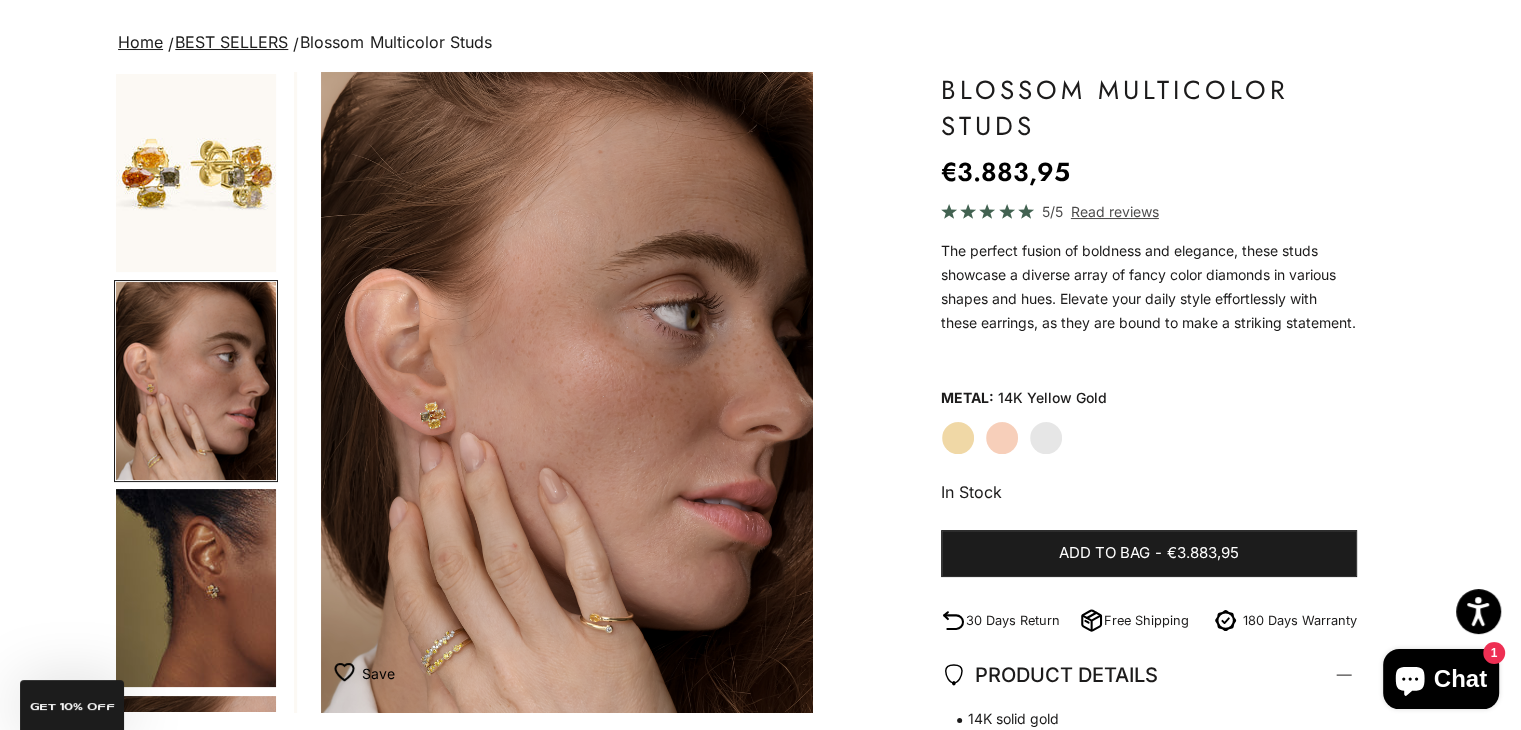 scroll, scrollTop: 0, scrollLeft: 543, axis: horizontal 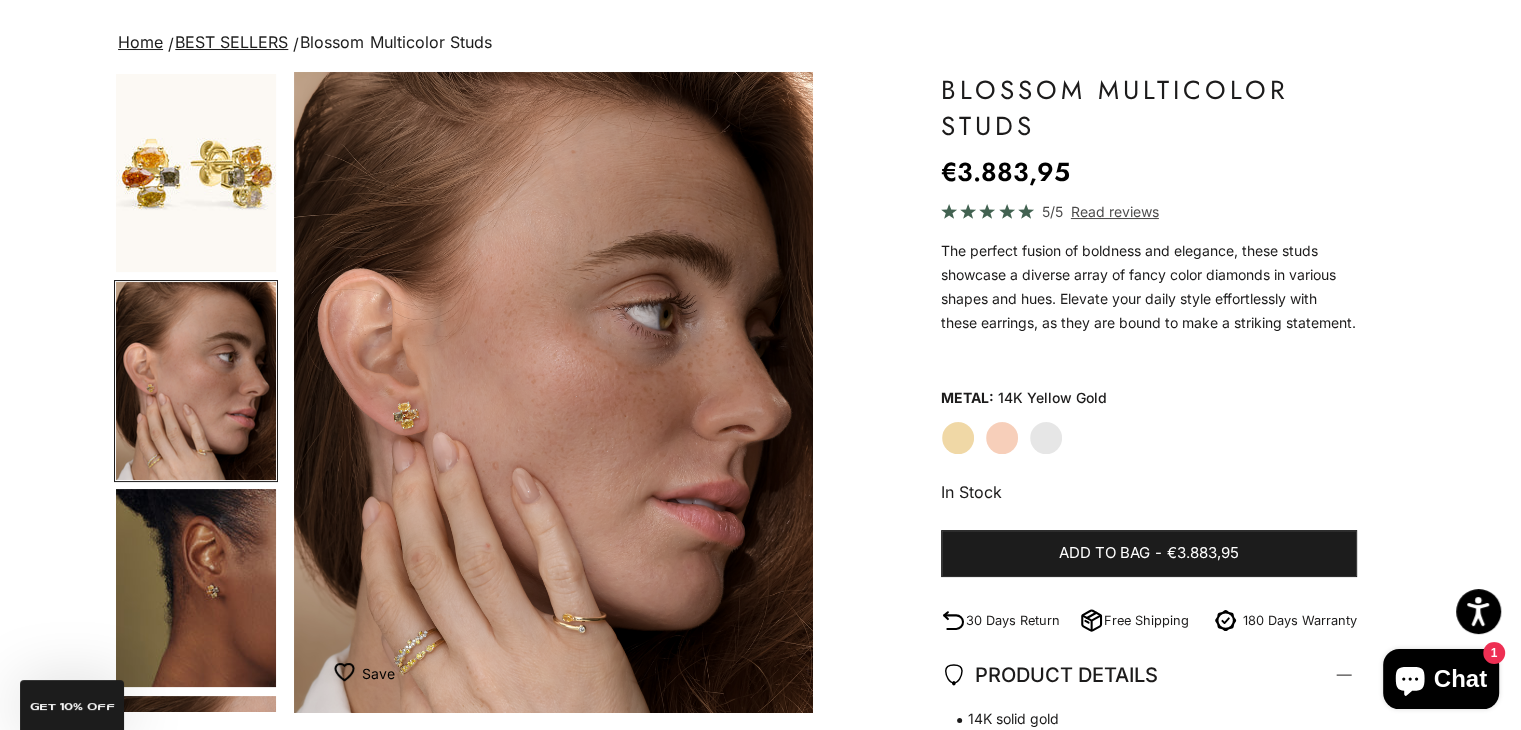 click at bounding box center (196, 588) 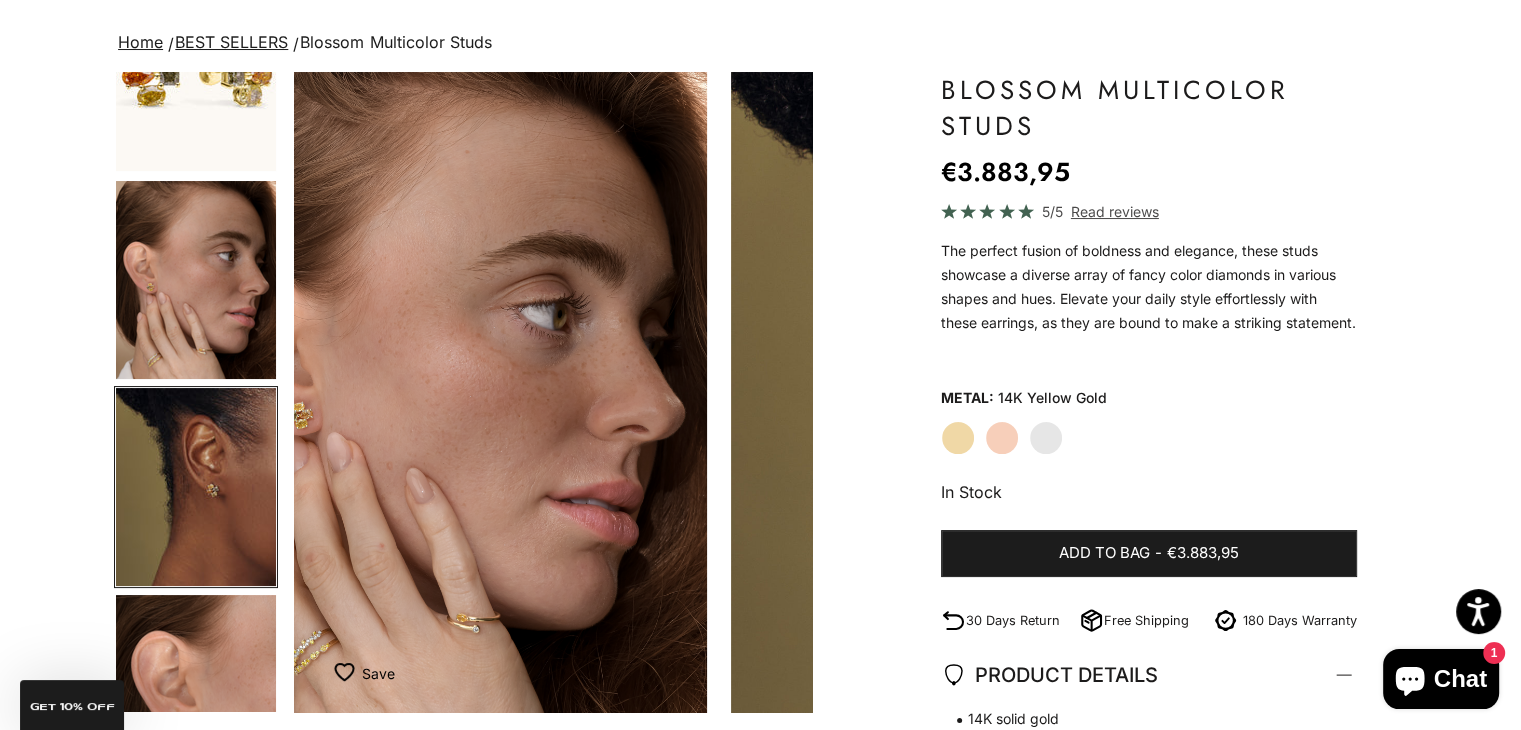 scroll, scrollTop: 196, scrollLeft: 0, axis: vertical 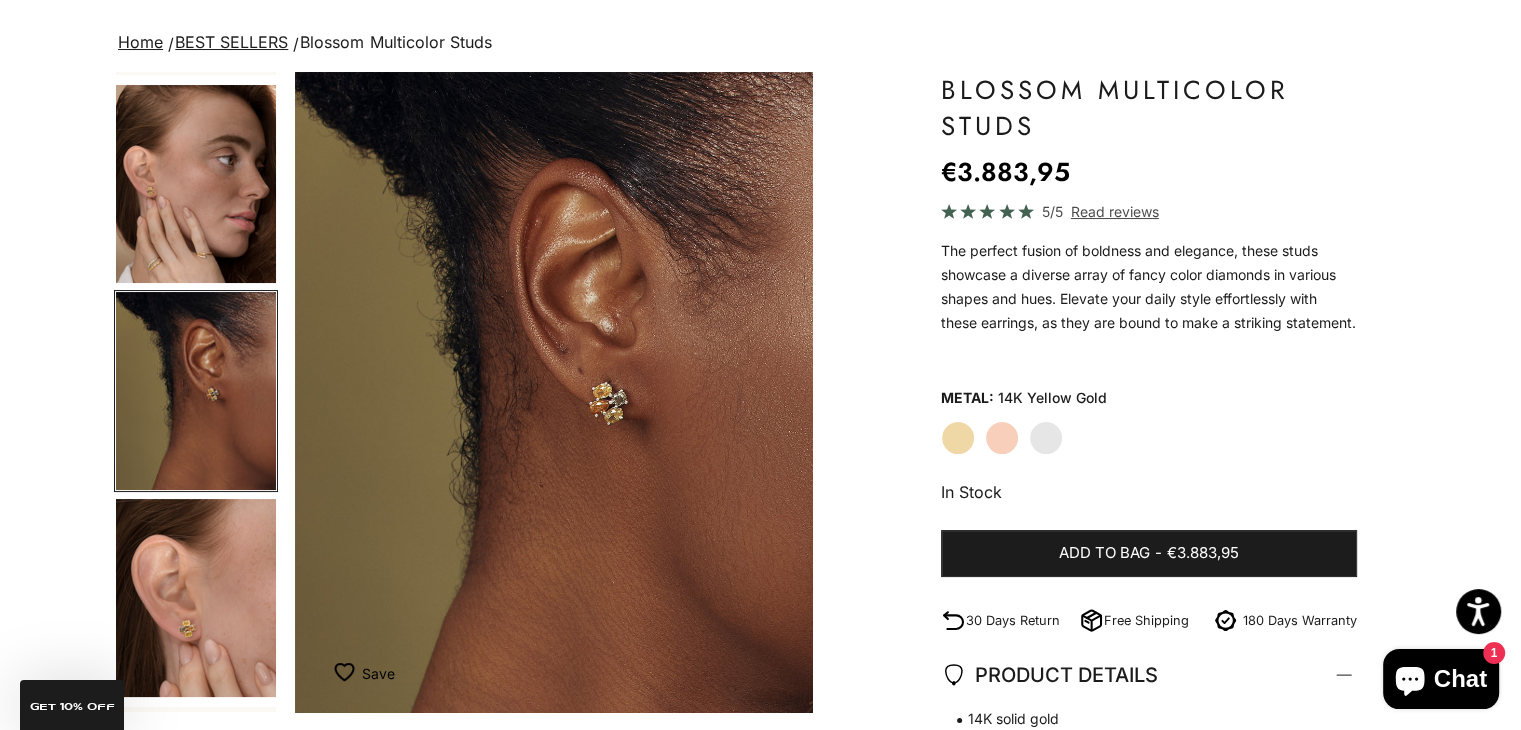 click at bounding box center [196, 598] 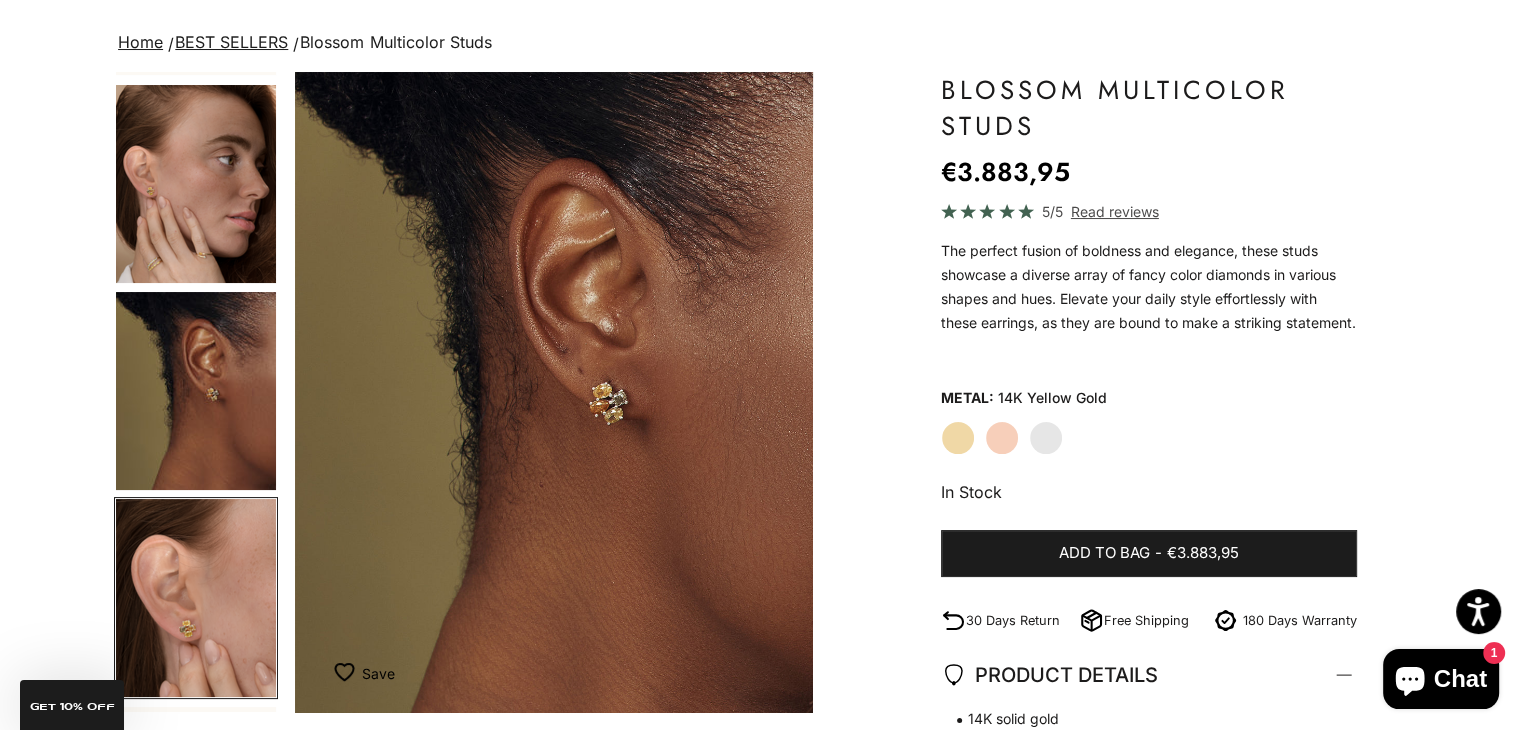 scroll, scrollTop: 377, scrollLeft: 0, axis: vertical 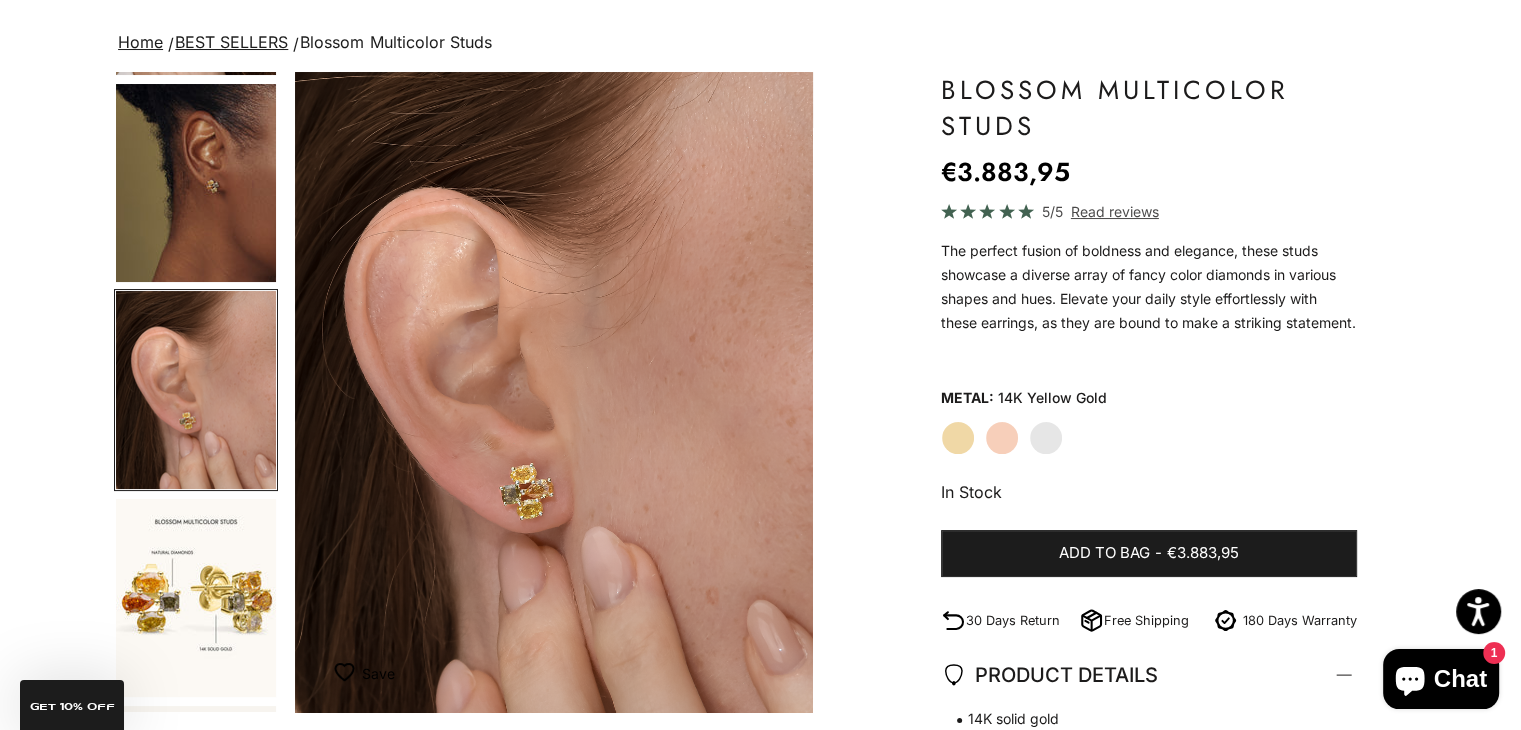 click at bounding box center [196, 598] 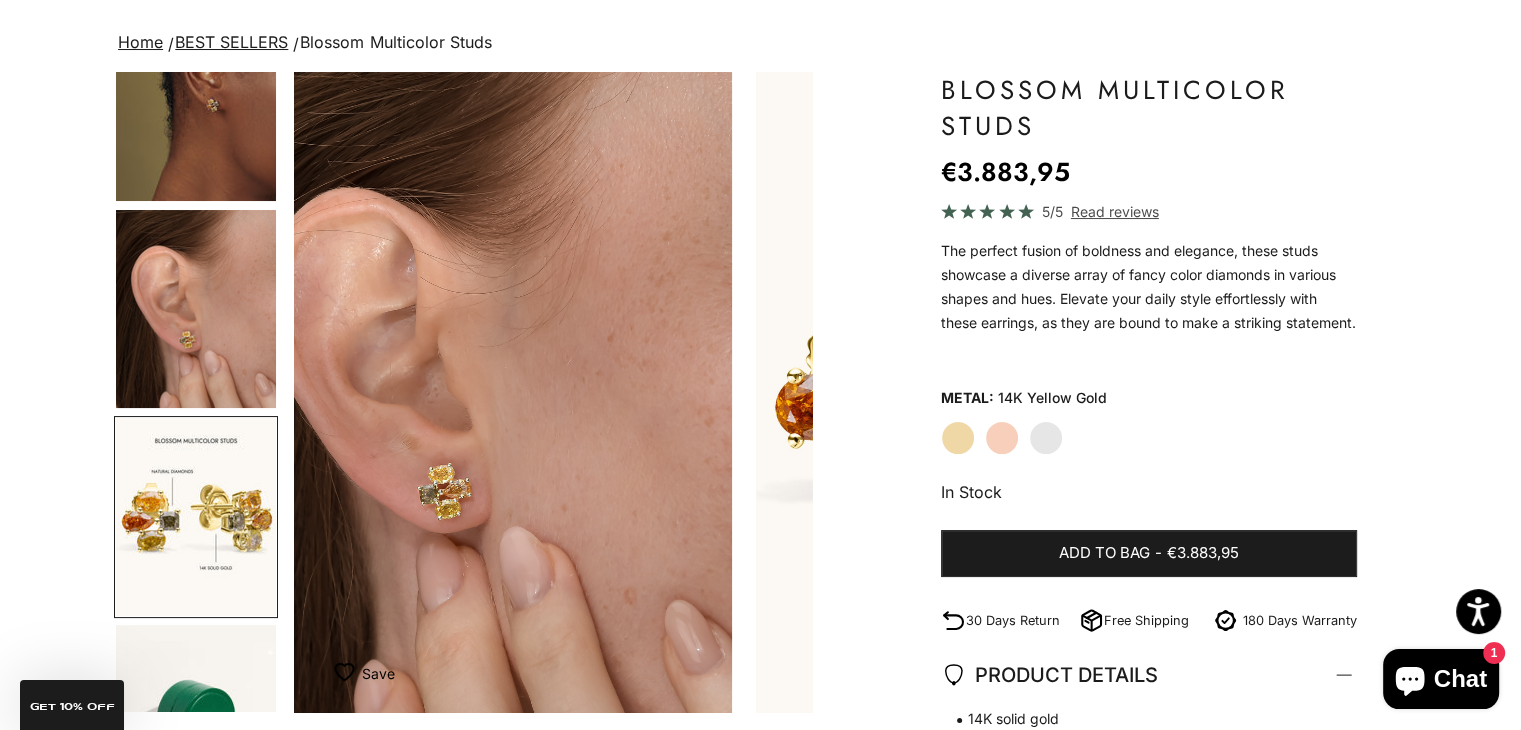 scroll, scrollTop: 607, scrollLeft: 0, axis: vertical 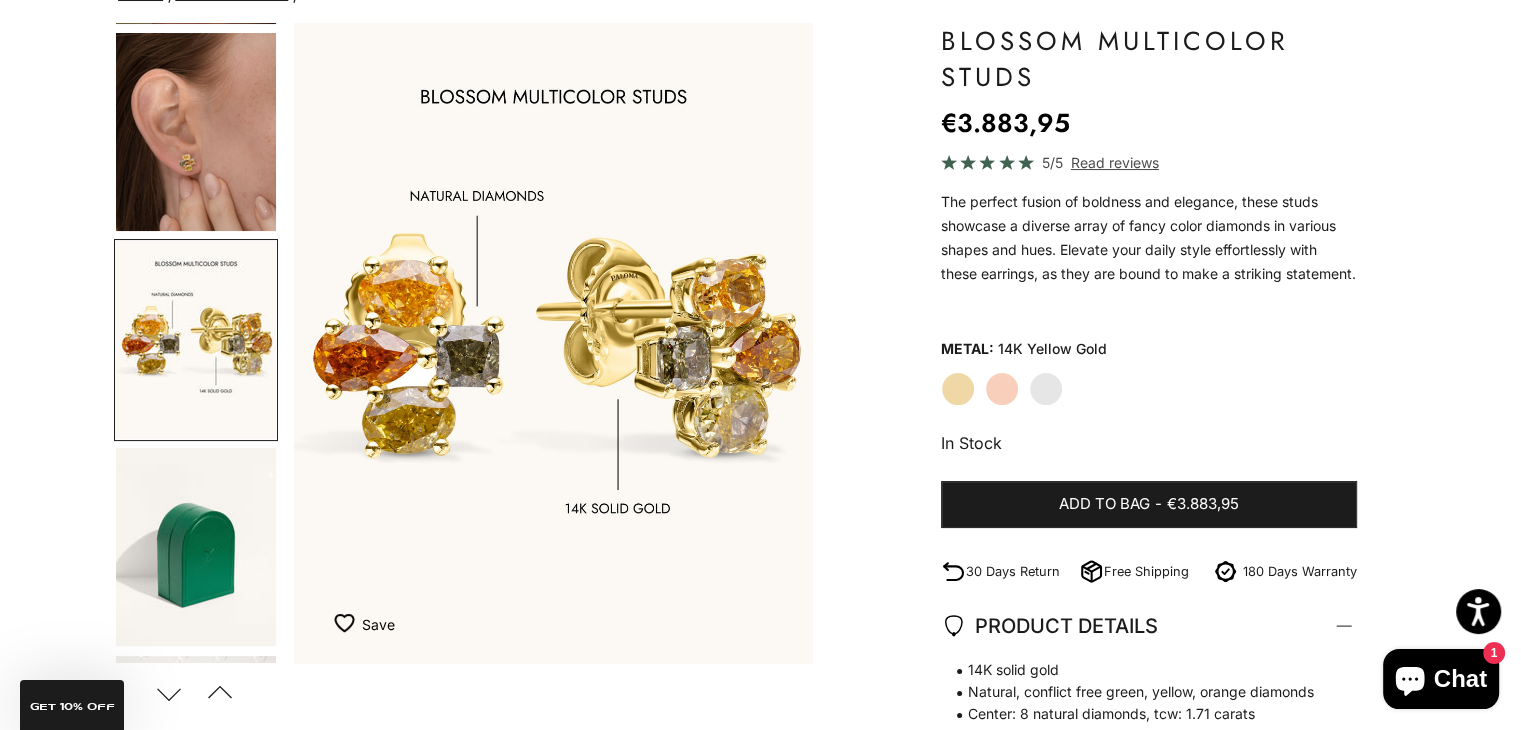 click at bounding box center [196, 340] 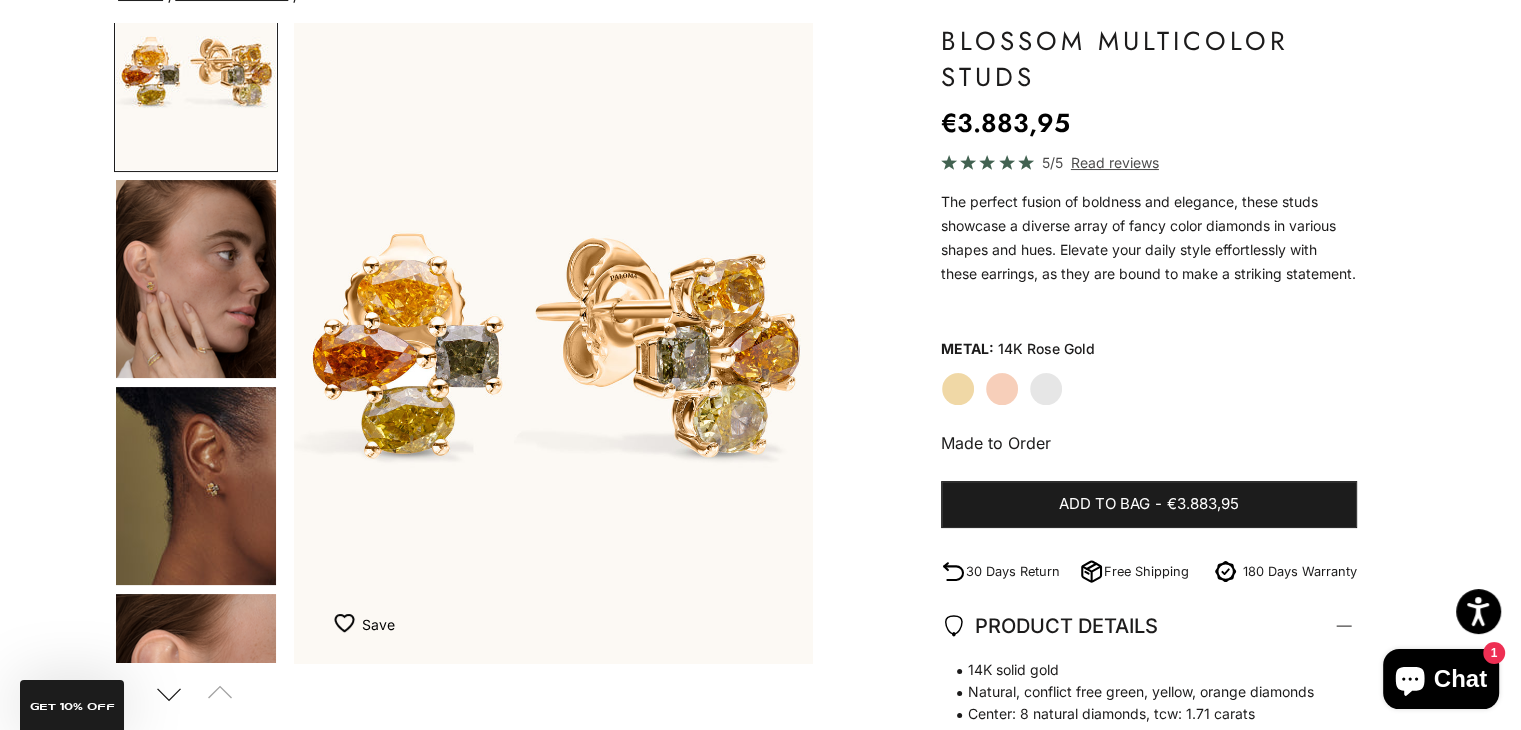 scroll, scrollTop: 0, scrollLeft: 0, axis: both 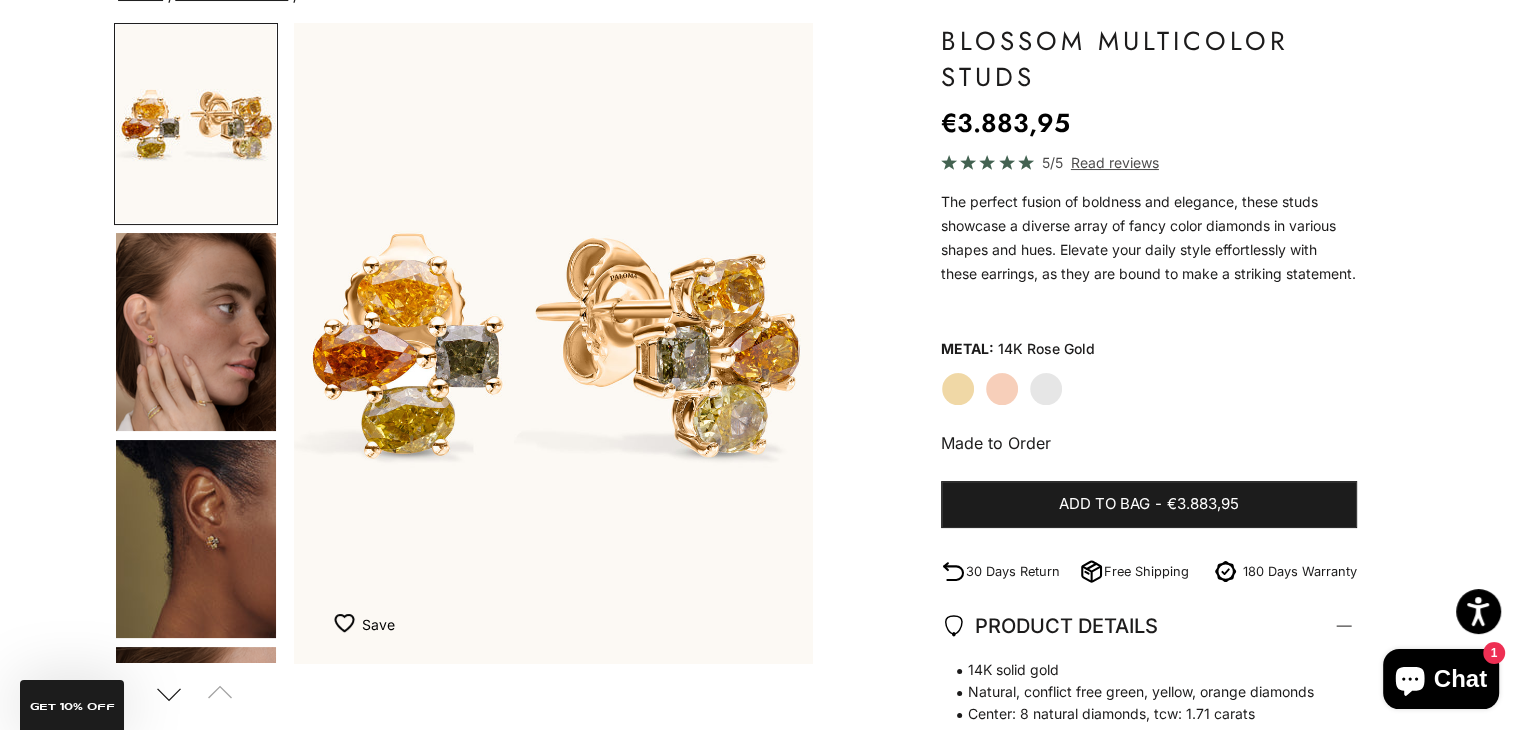 click on "White Gold" 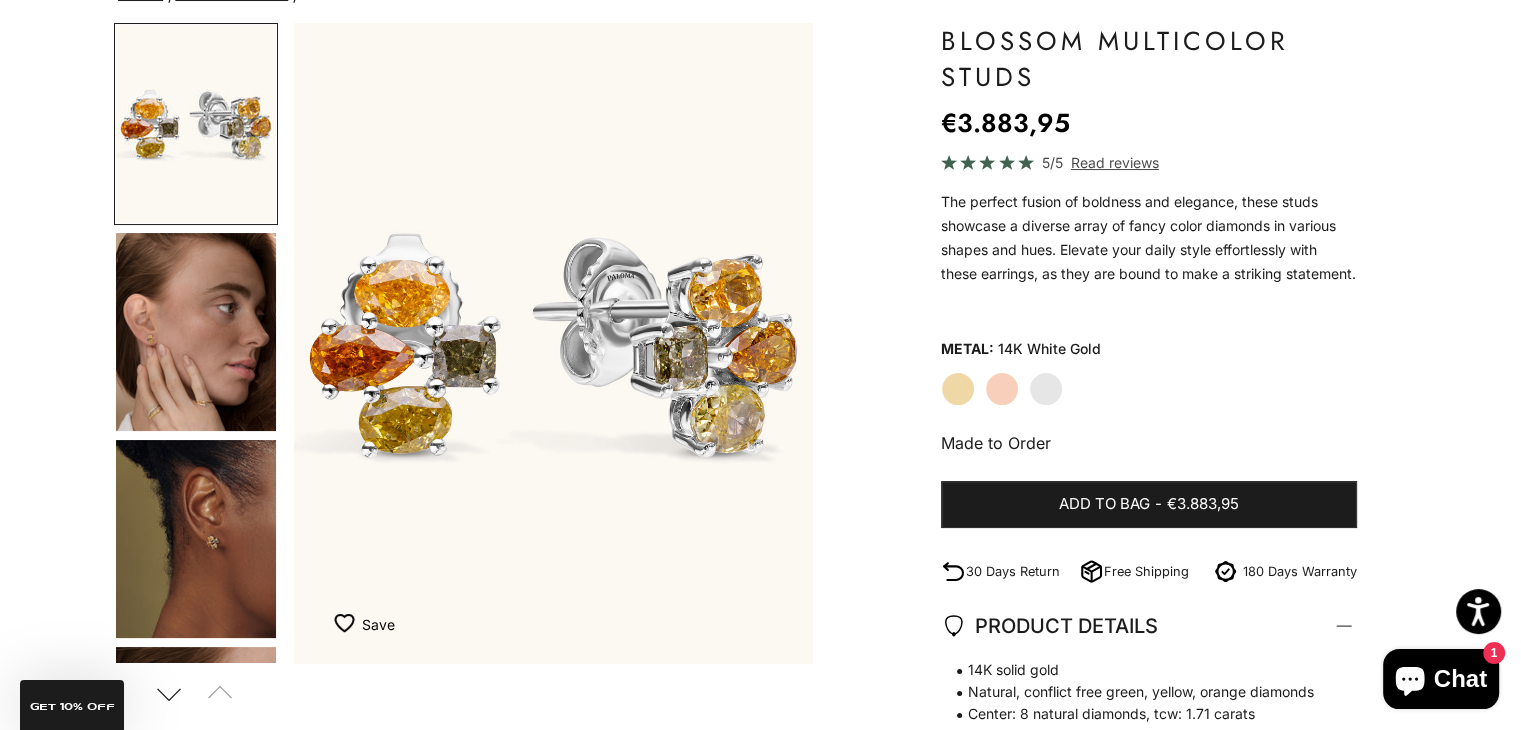 click on "Yellow Gold" 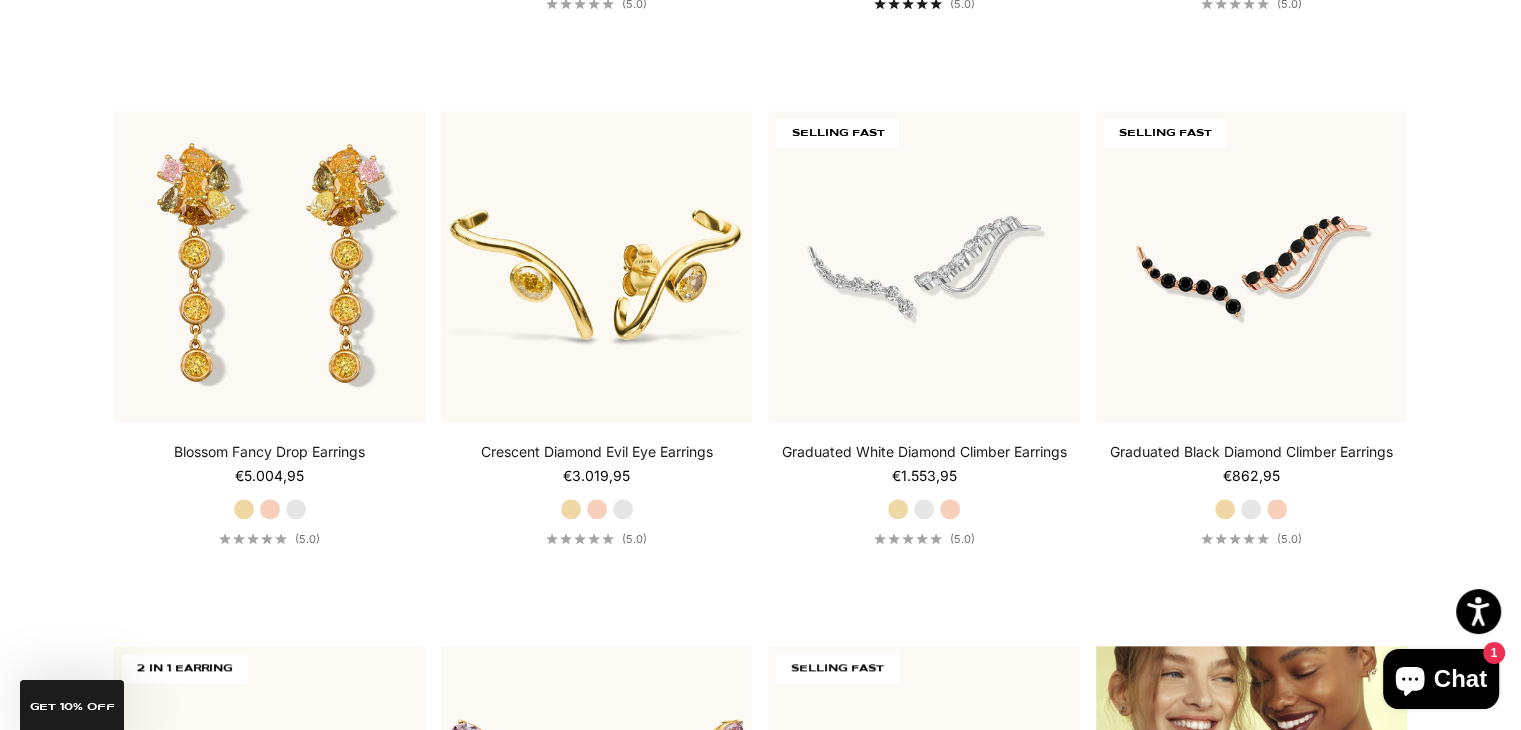 scroll, scrollTop: 2123, scrollLeft: 0, axis: vertical 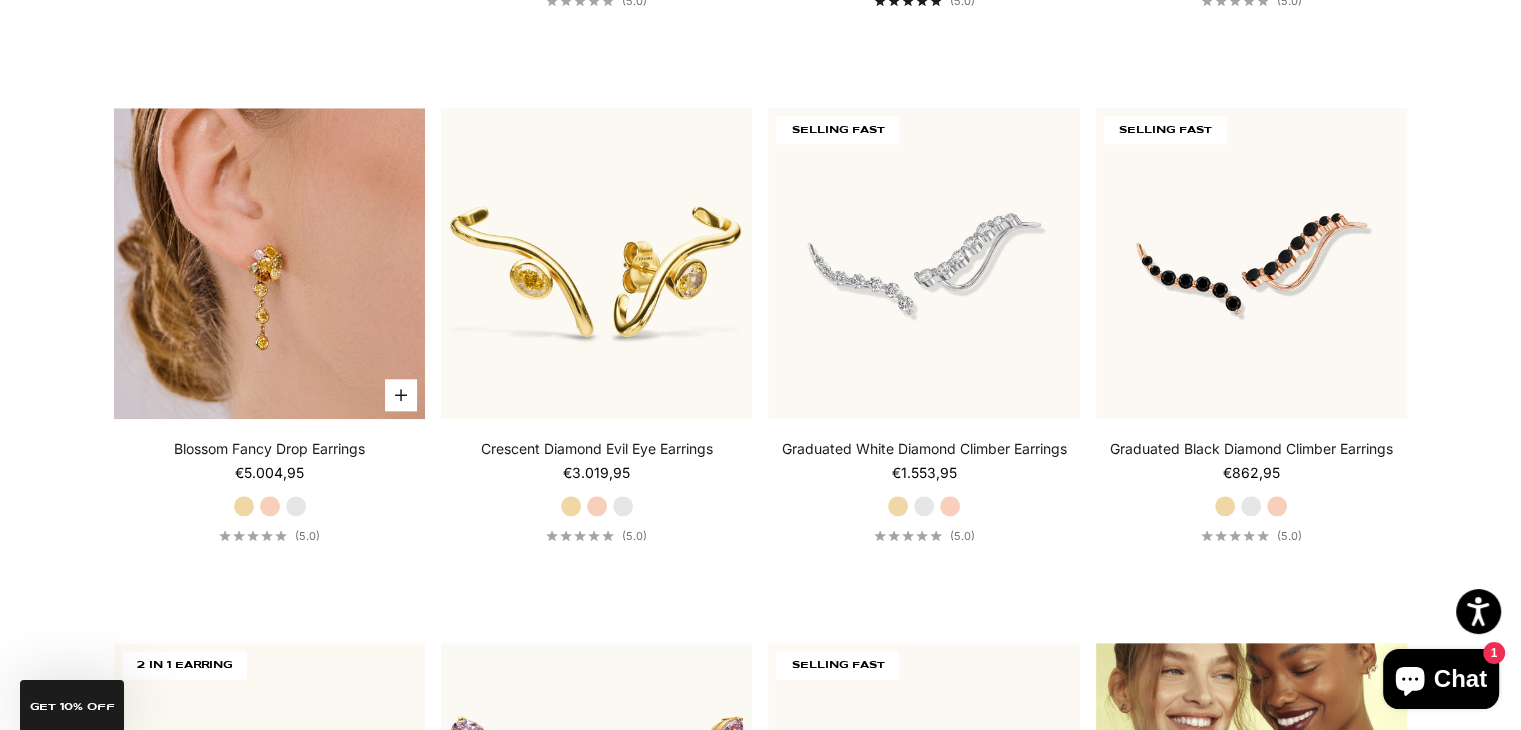 click at bounding box center [269, 263] 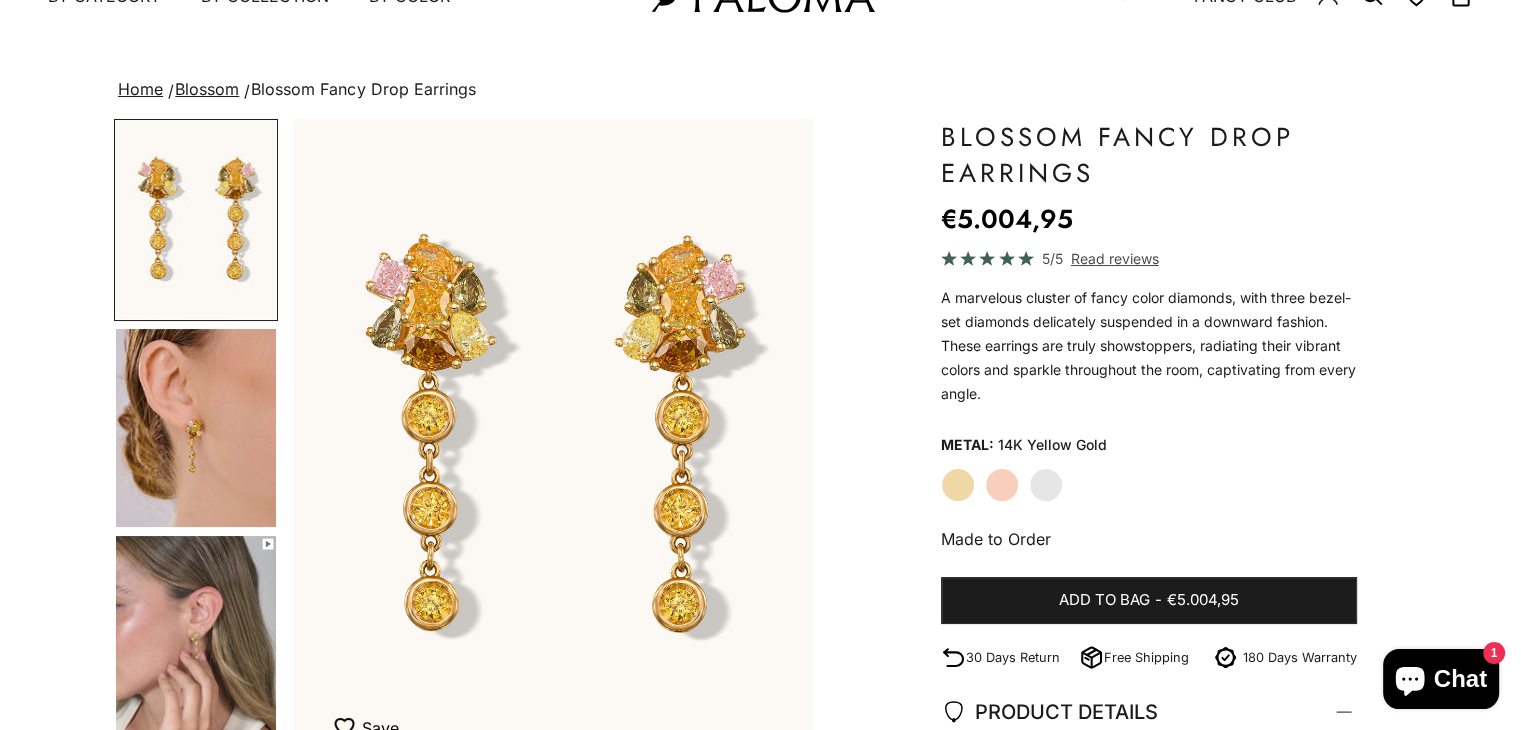 scroll, scrollTop: 124, scrollLeft: 0, axis: vertical 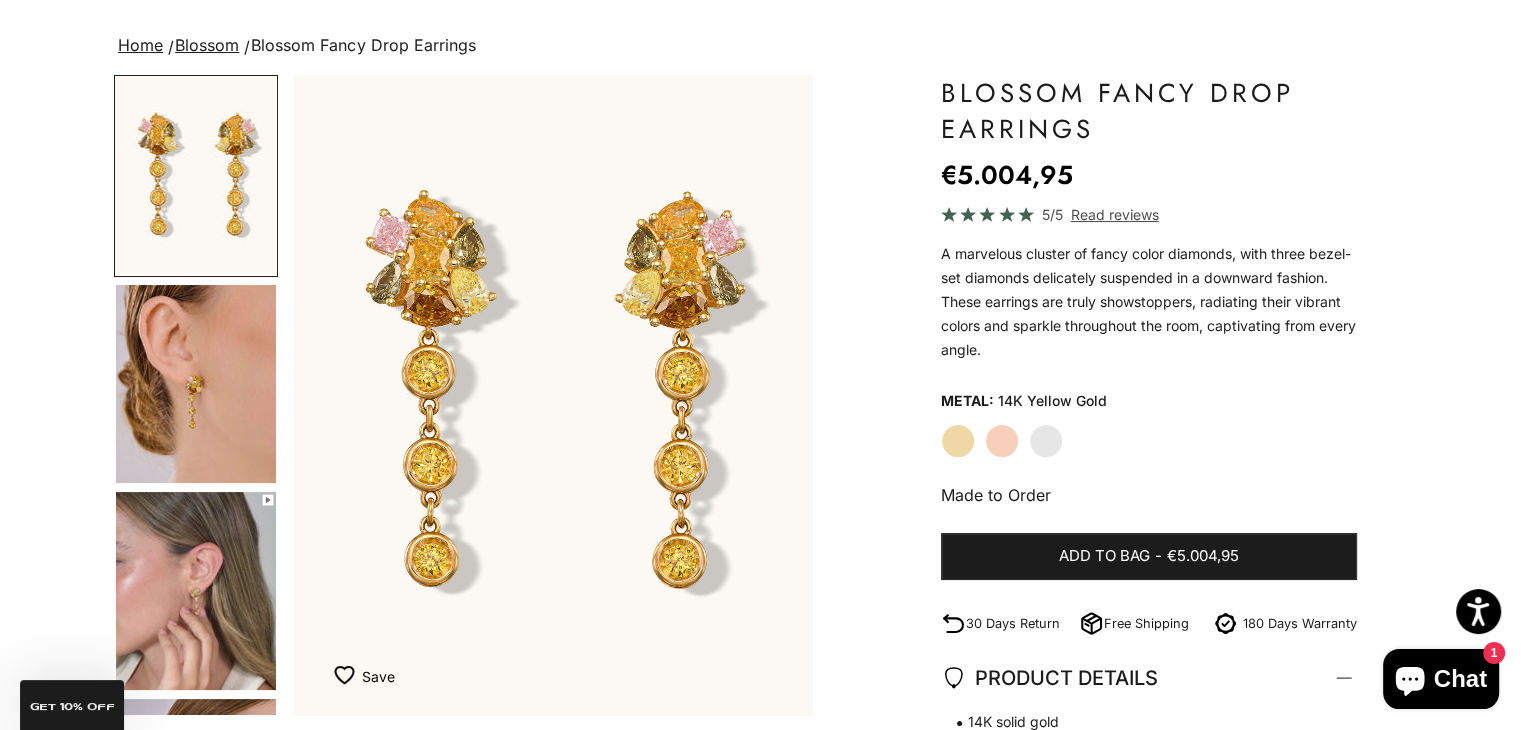click at bounding box center [196, 384] 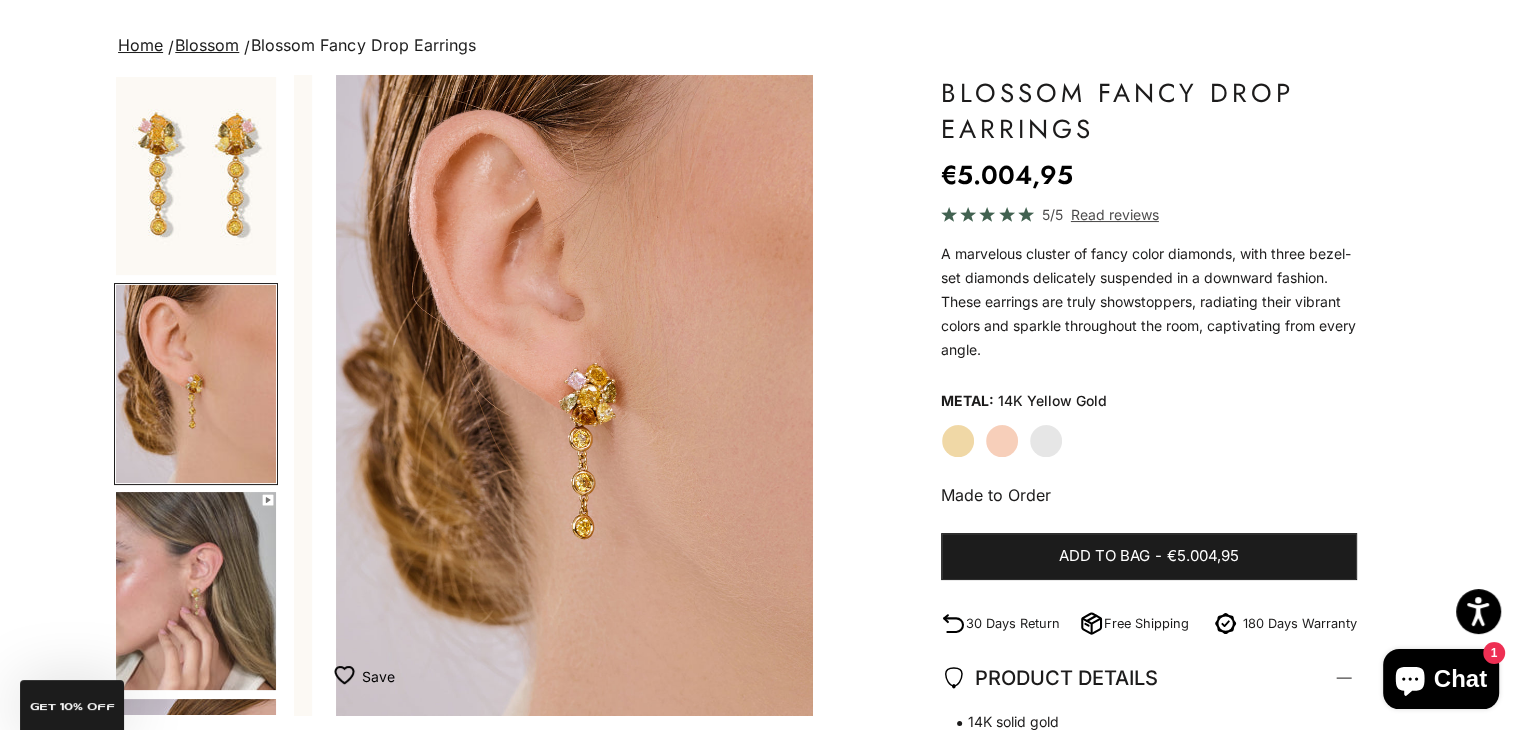scroll, scrollTop: 0, scrollLeft: 543, axis: horizontal 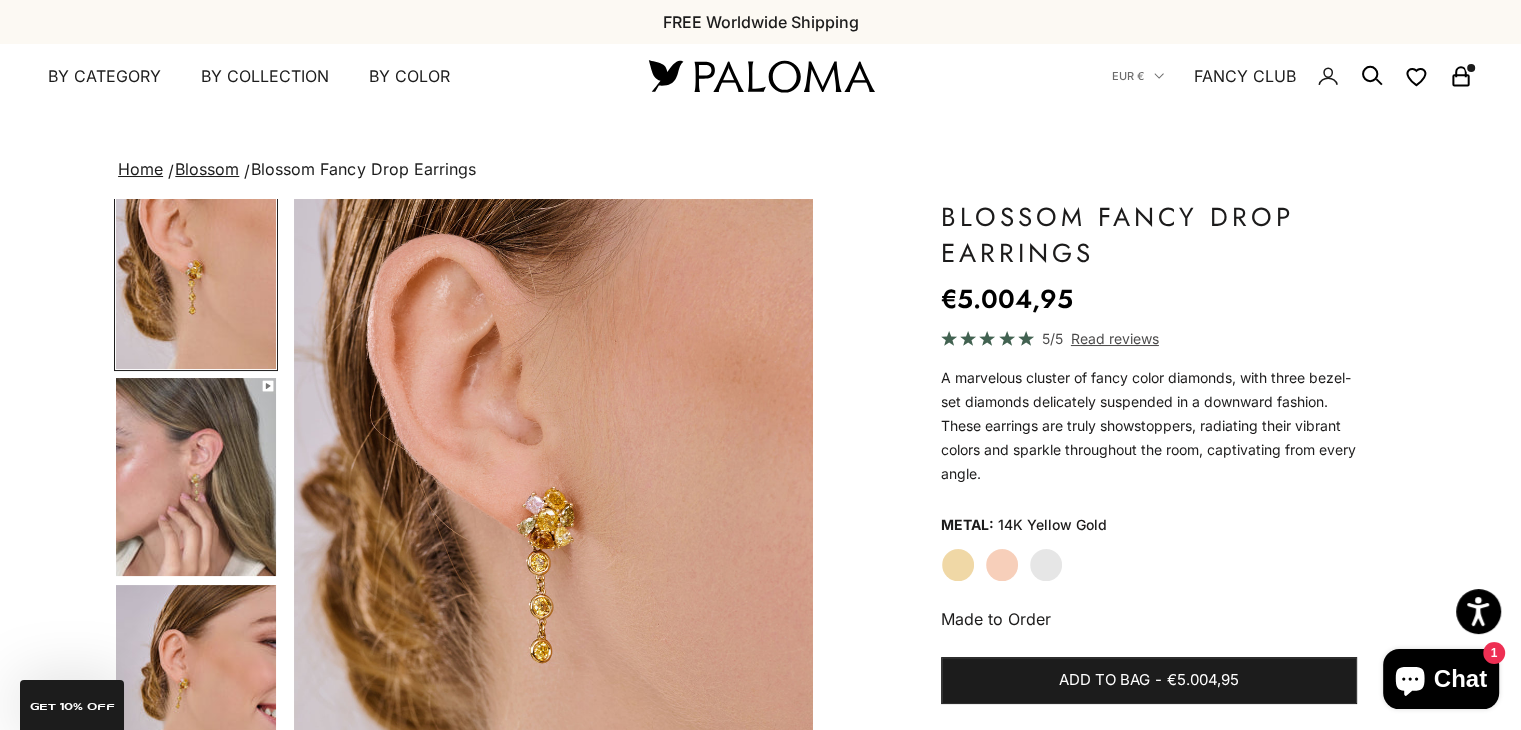 click at bounding box center [196, 477] 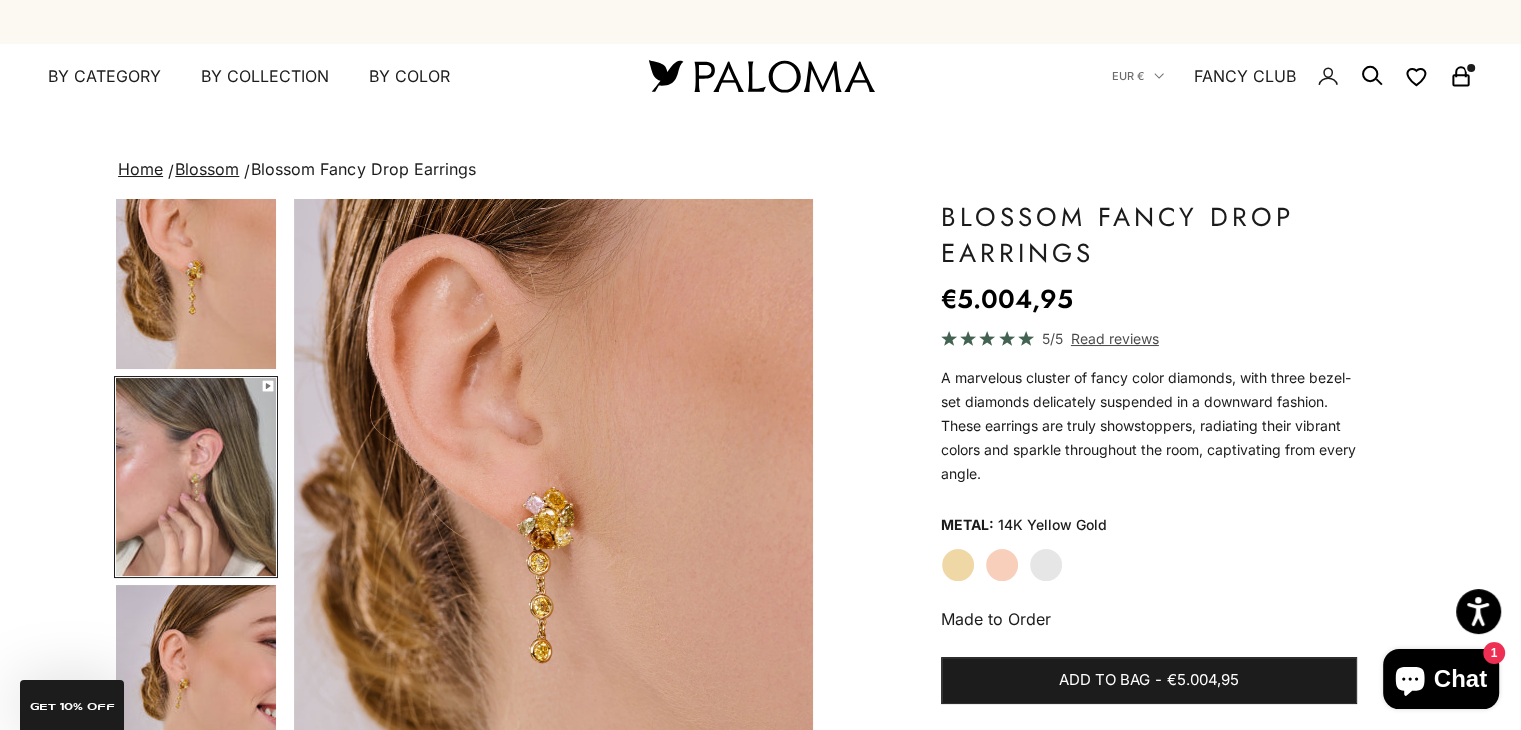 scroll, scrollTop: 197, scrollLeft: 0, axis: vertical 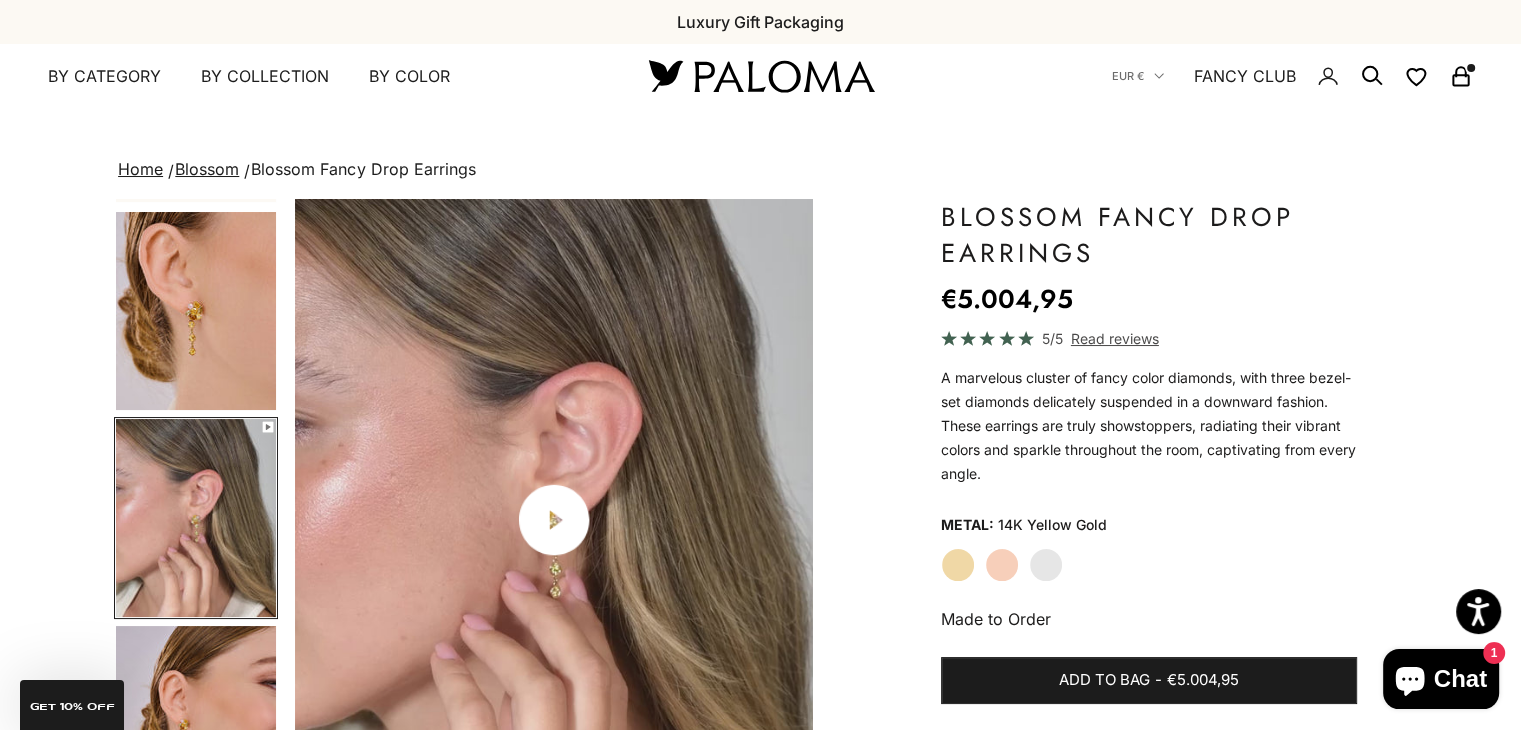 click at bounding box center [554, 520] 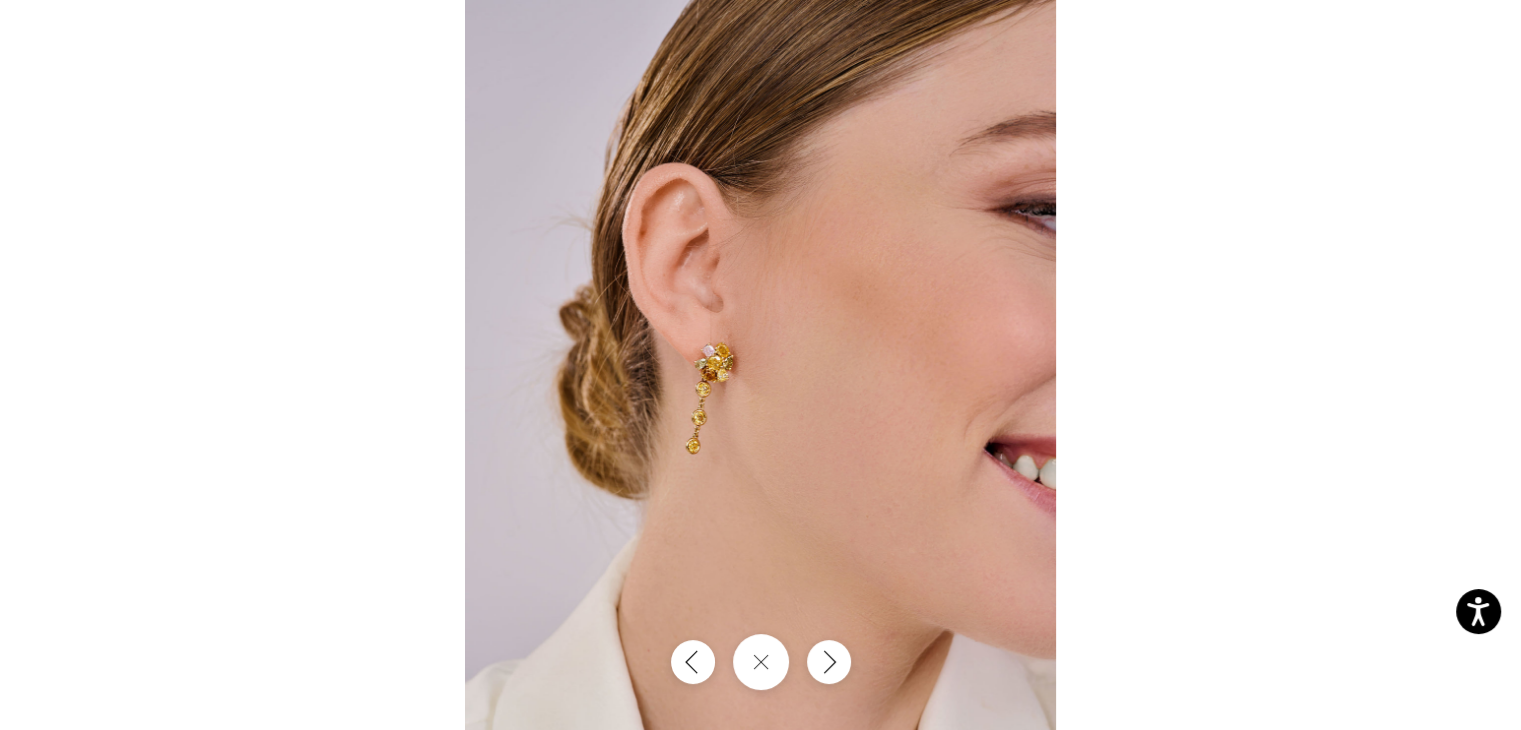 click at bounding box center (760, 365) 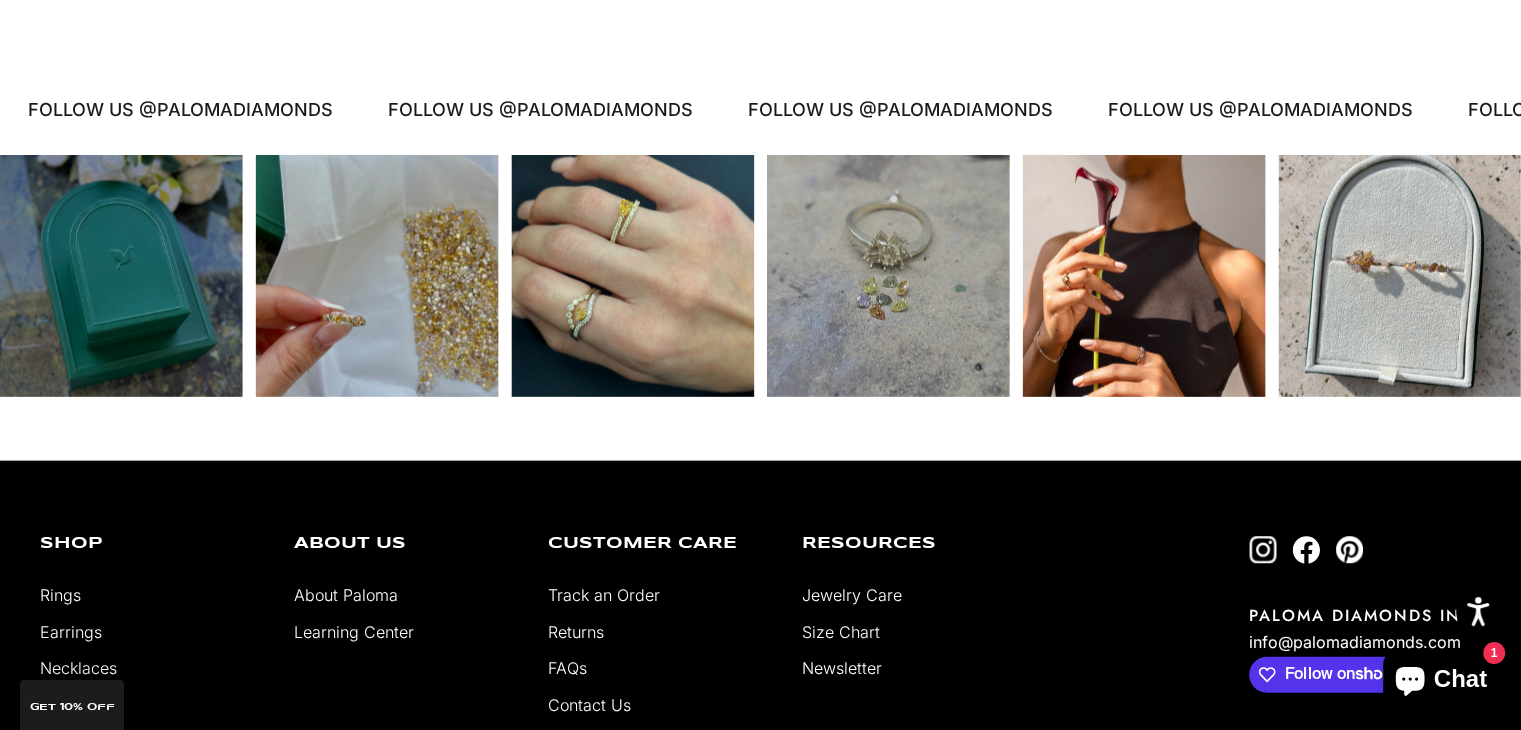 scroll, scrollTop: 4394, scrollLeft: 0, axis: vertical 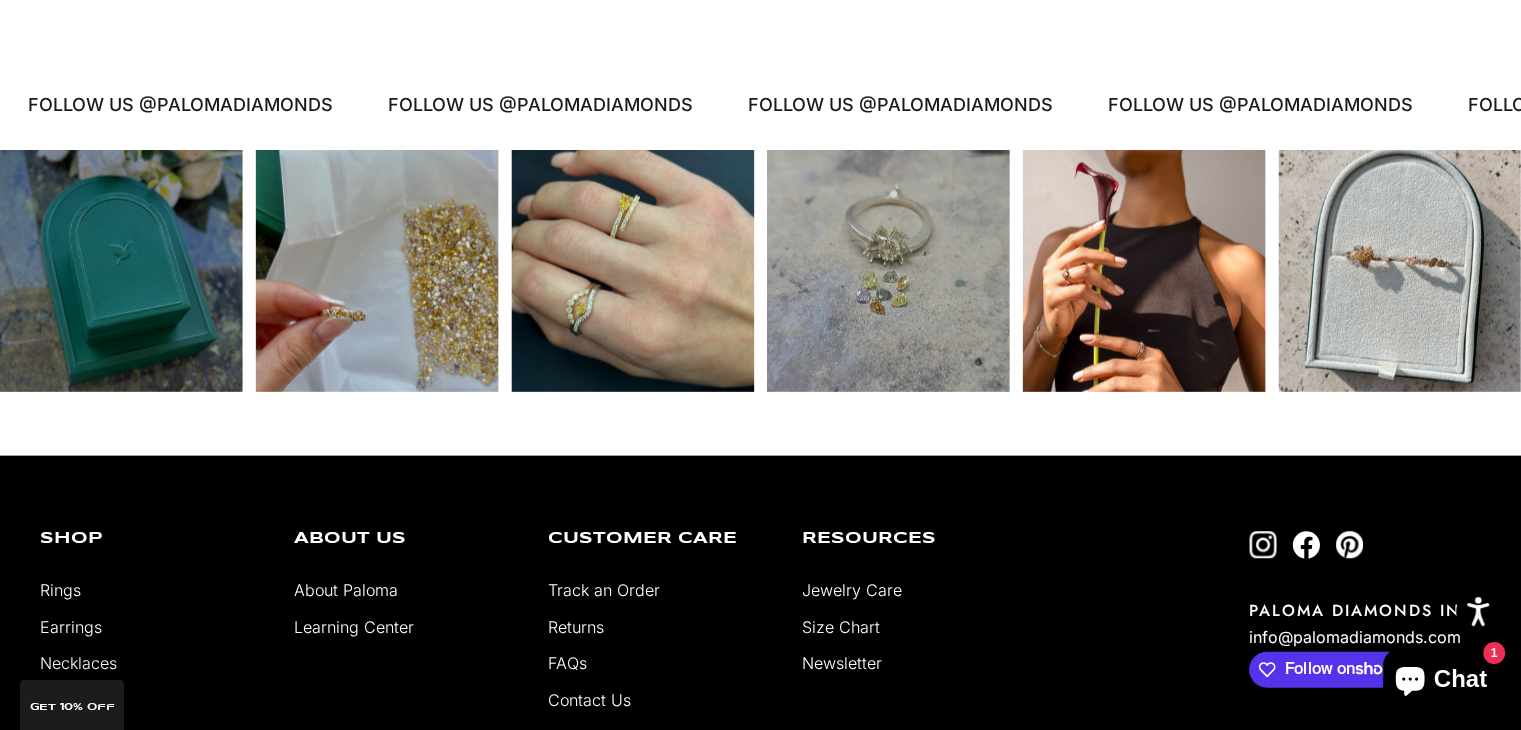click at bounding box center [632, 271] 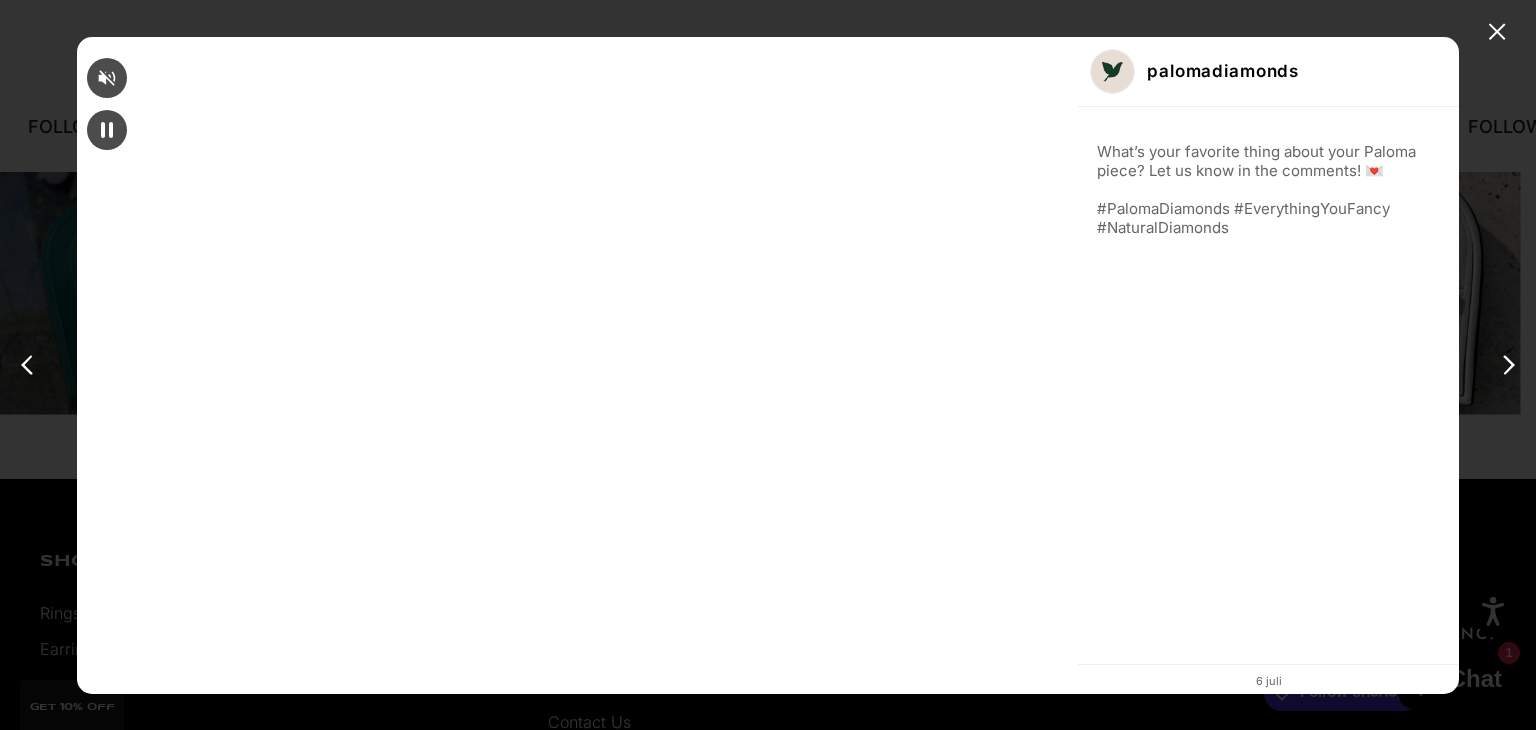 click on "✕
palomadiamonds
What’s your favorite thing about your Paloma piece? Let us know in the comments! 💌
#PalomaDiamonds #EverythingYouFancy #NaturalDiamonds
6 [MONTH]" at bounding box center (768, 365) 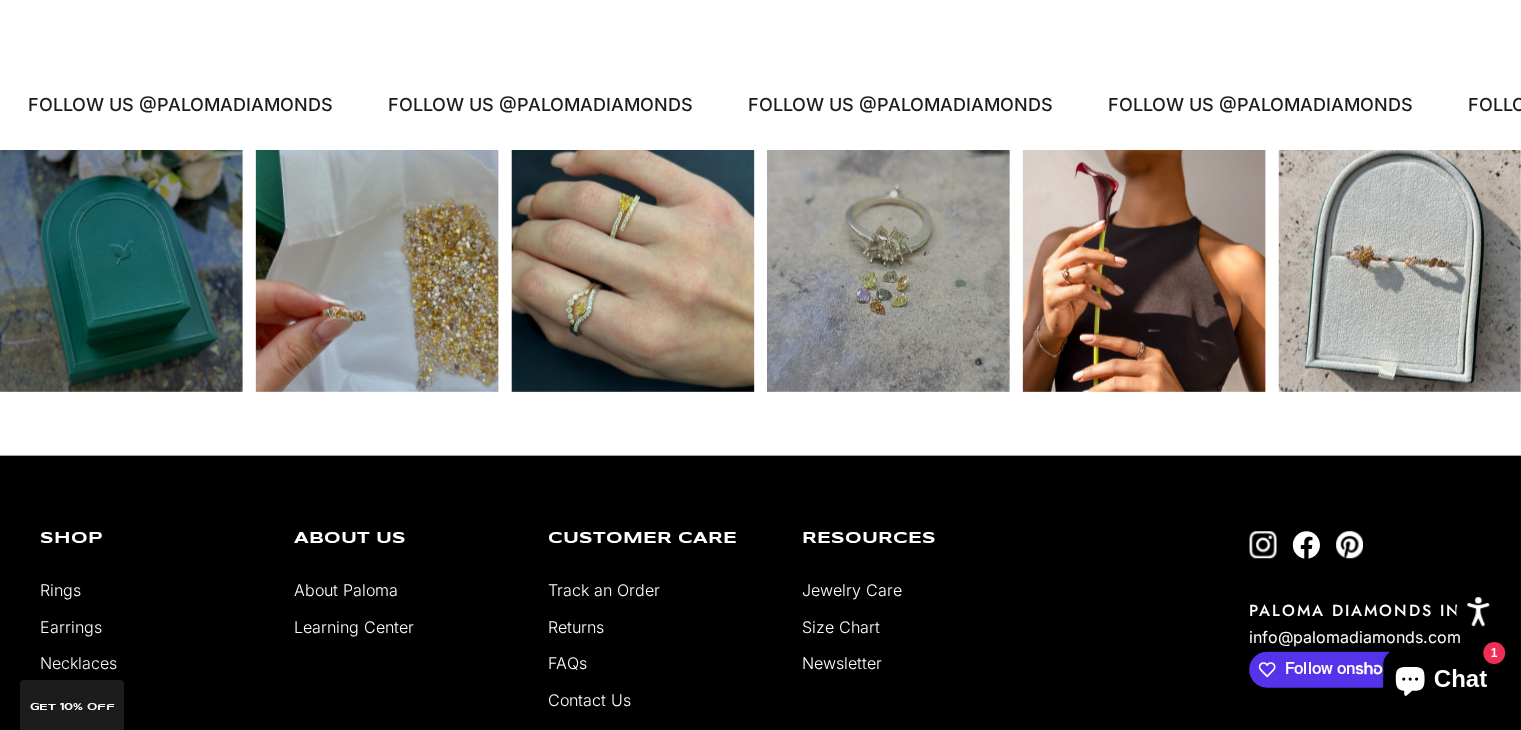 click at bounding box center [1399, 271] 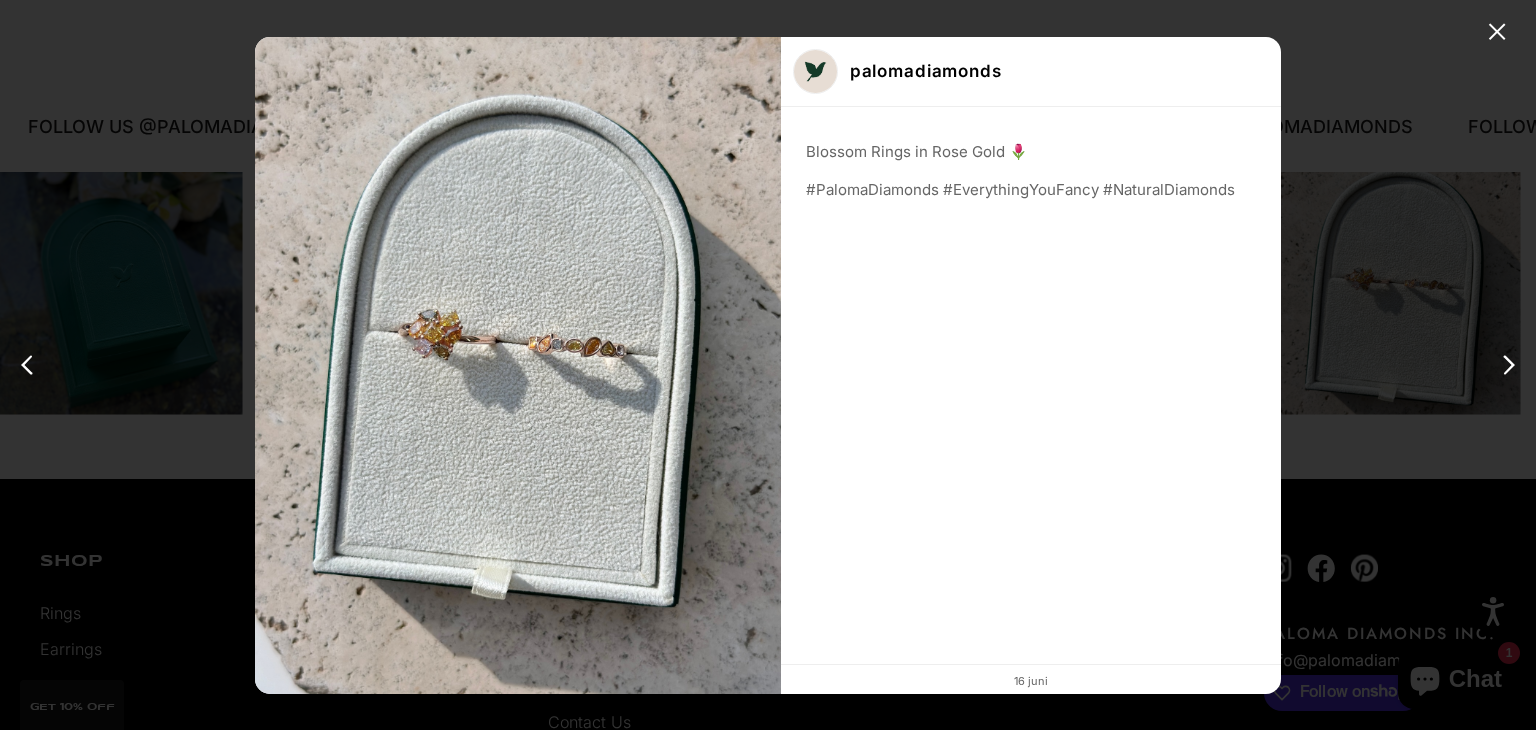 click on "✕
palomadiamonds
Blossom Rings in Rose Gold 🌷
#PalomaDiamonds #EverythingYouFancy #NaturalDiamonds
16 juni" at bounding box center (768, 365) 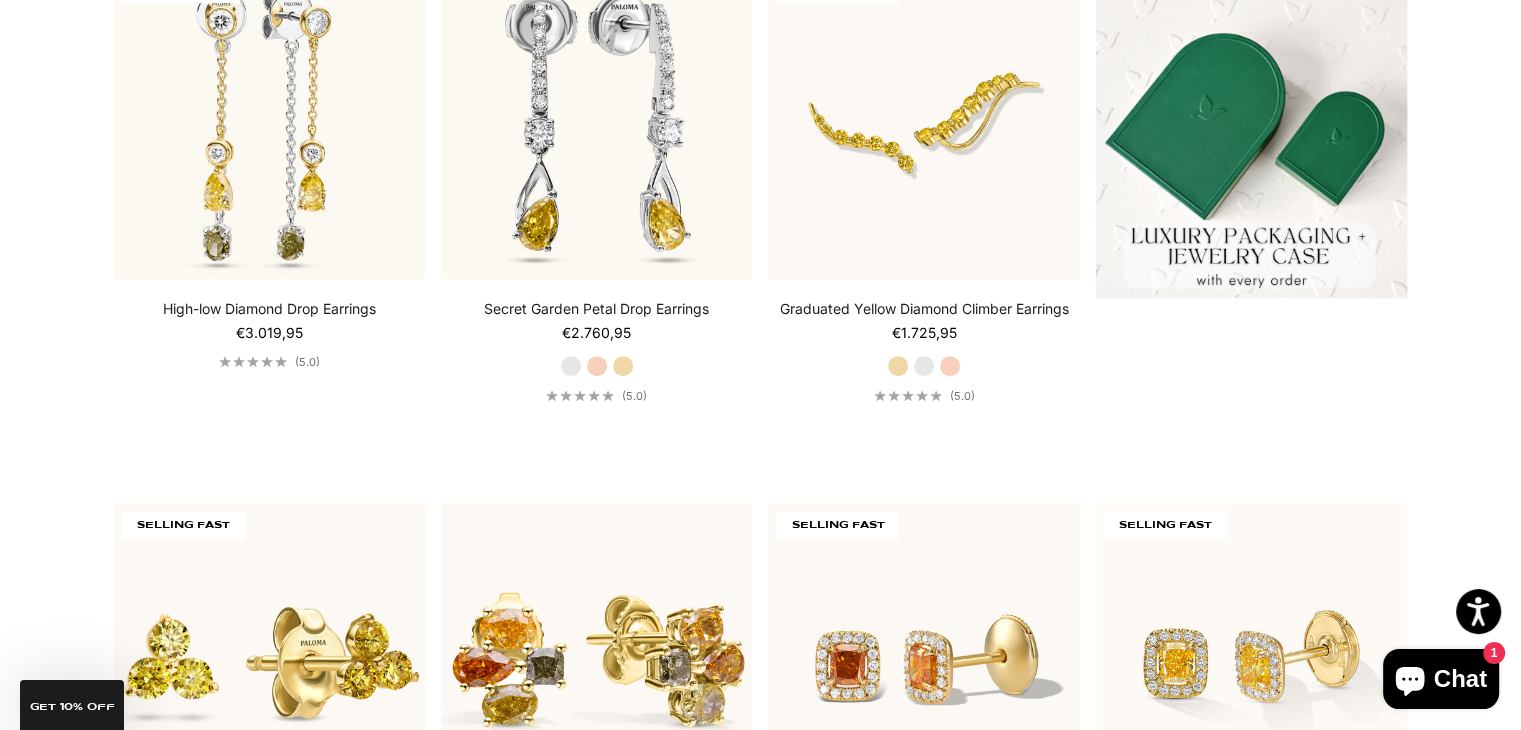 scroll, scrollTop: 0, scrollLeft: 0, axis: both 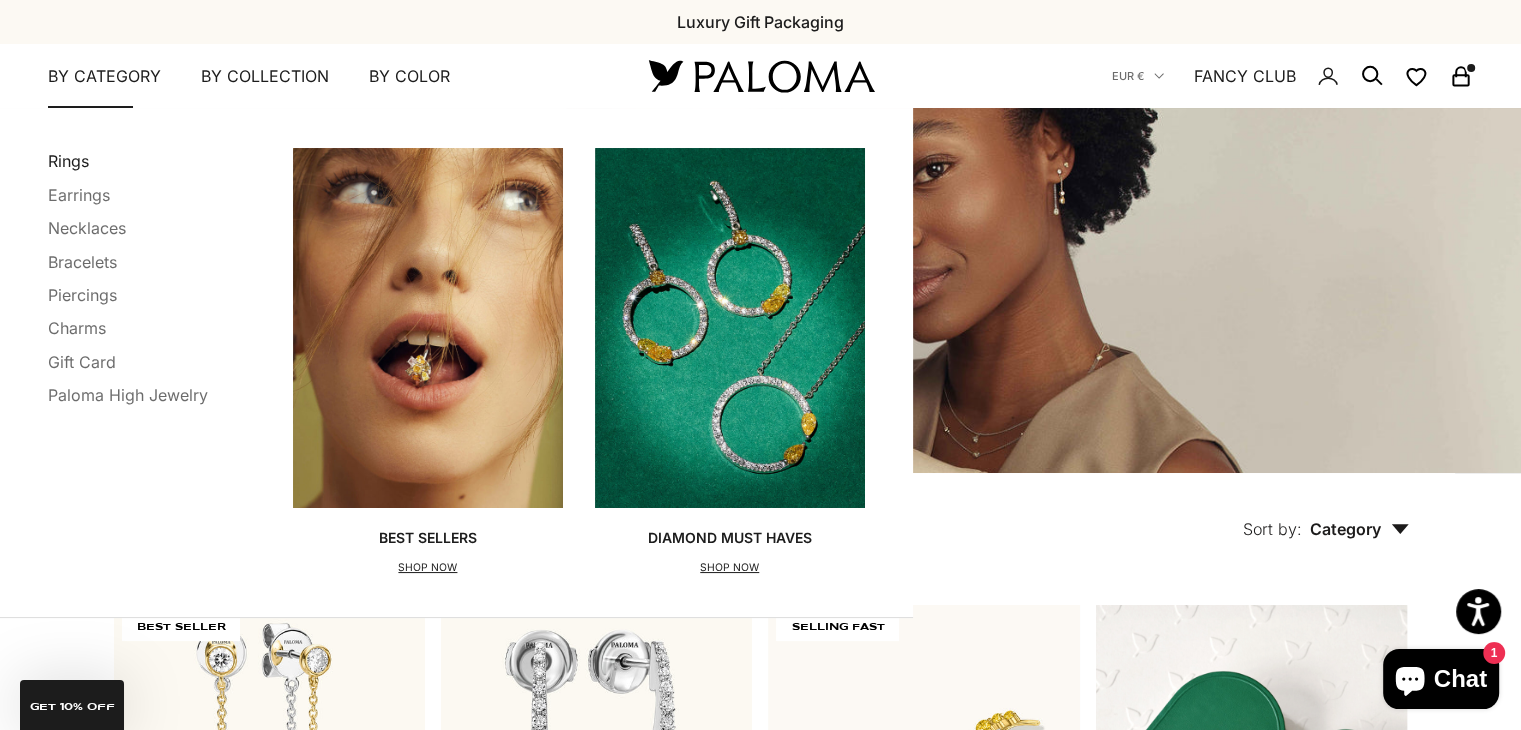 click on "Rings" at bounding box center [68, 161] 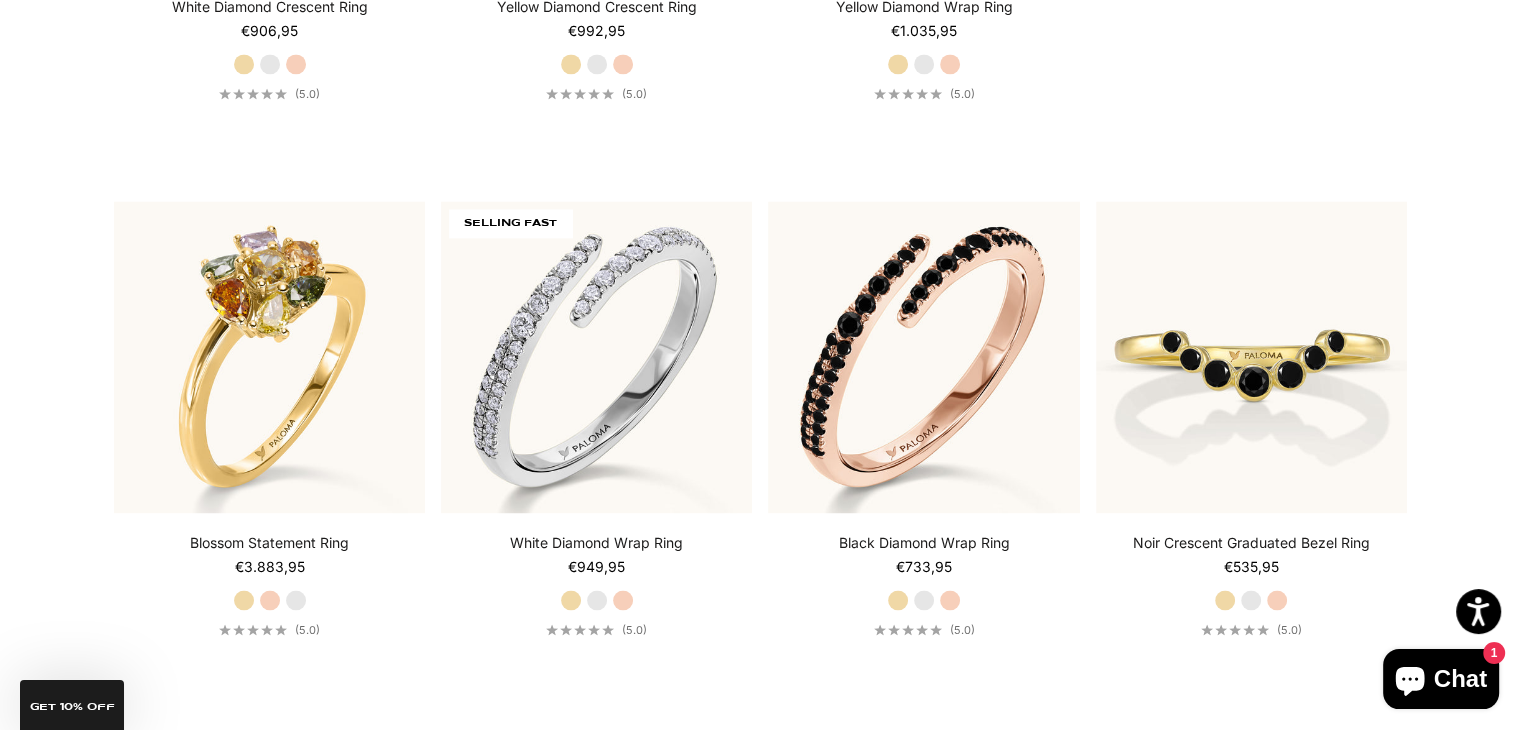 scroll, scrollTop: 3040, scrollLeft: 0, axis: vertical 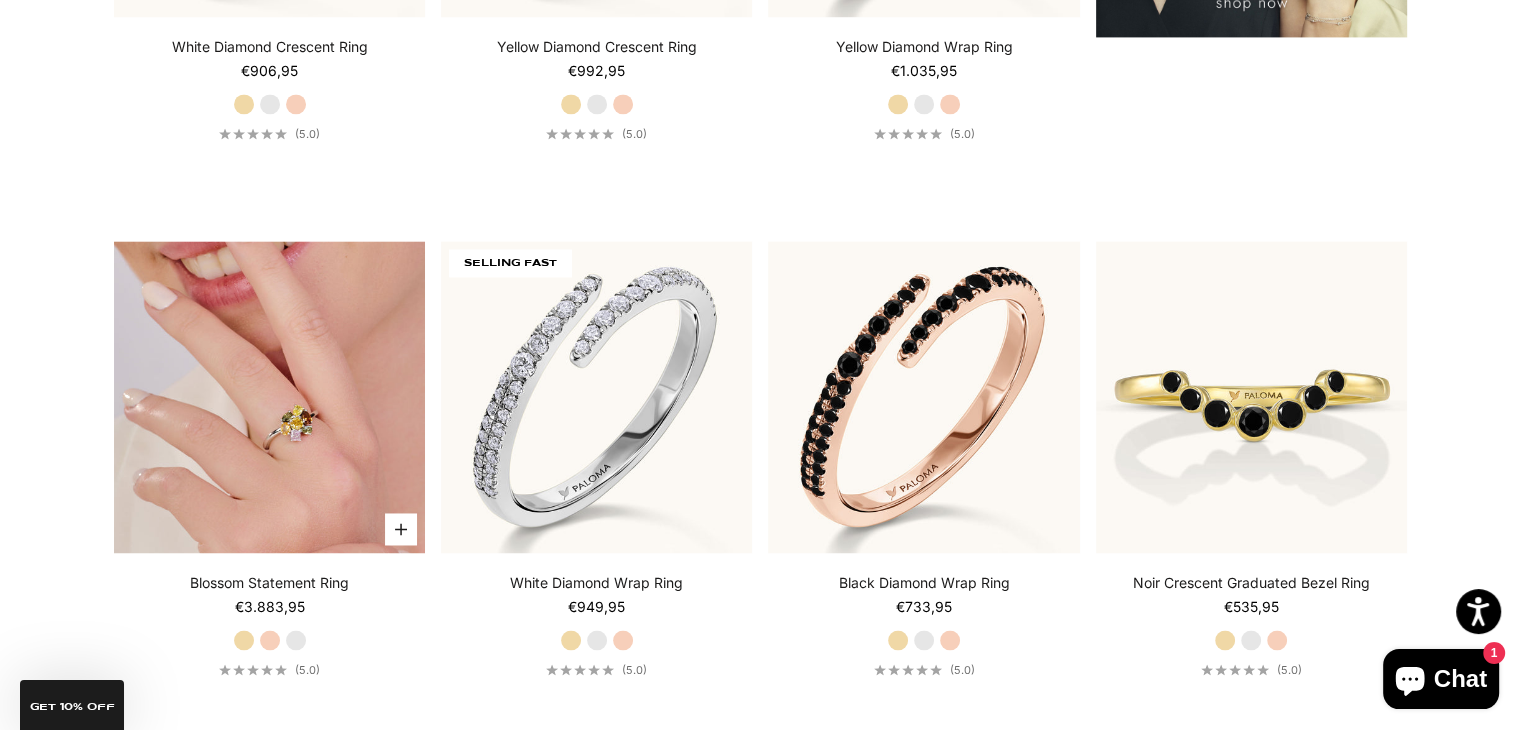 click at bounding box center [269, 396] 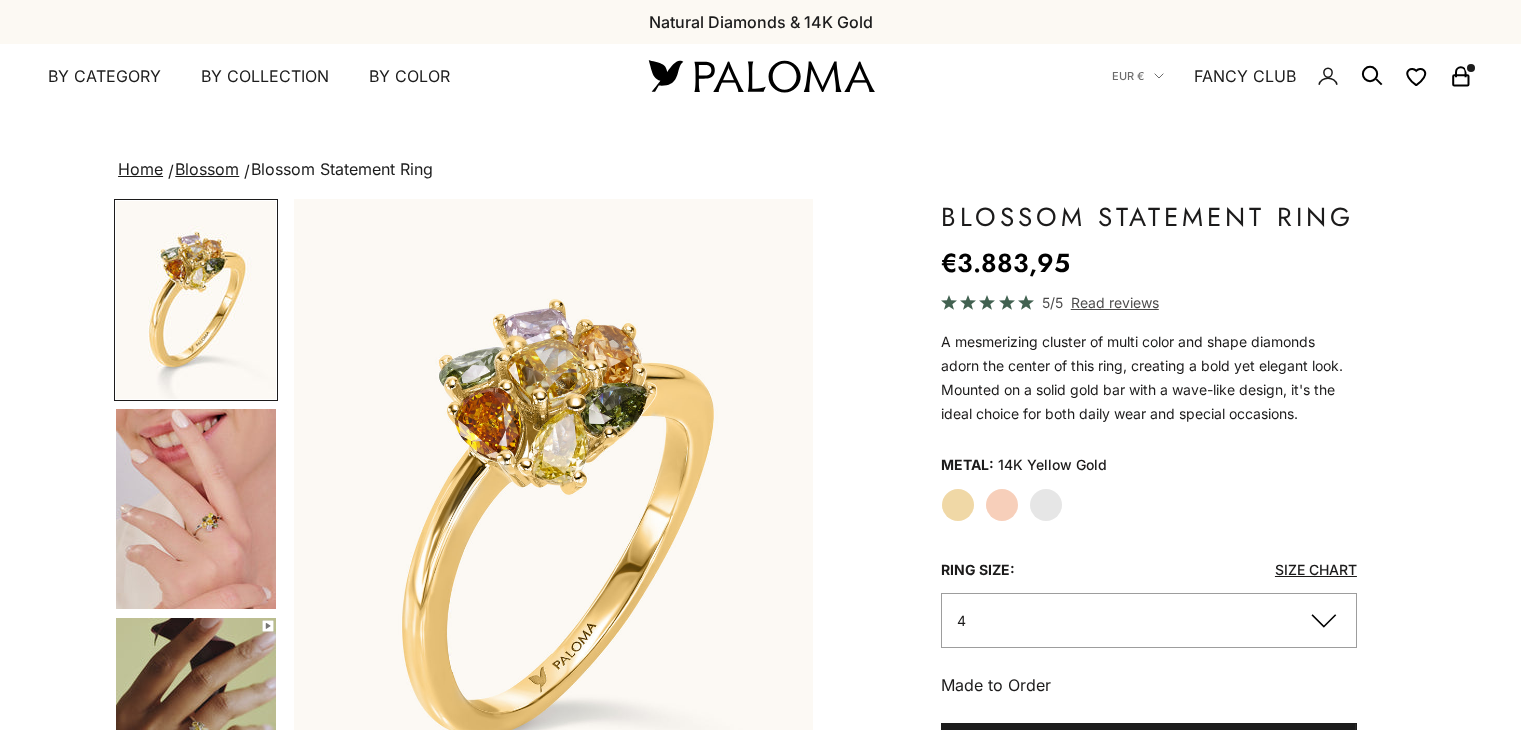 scroll, scrollTop: 0, scrollLeft: 0, axis: both 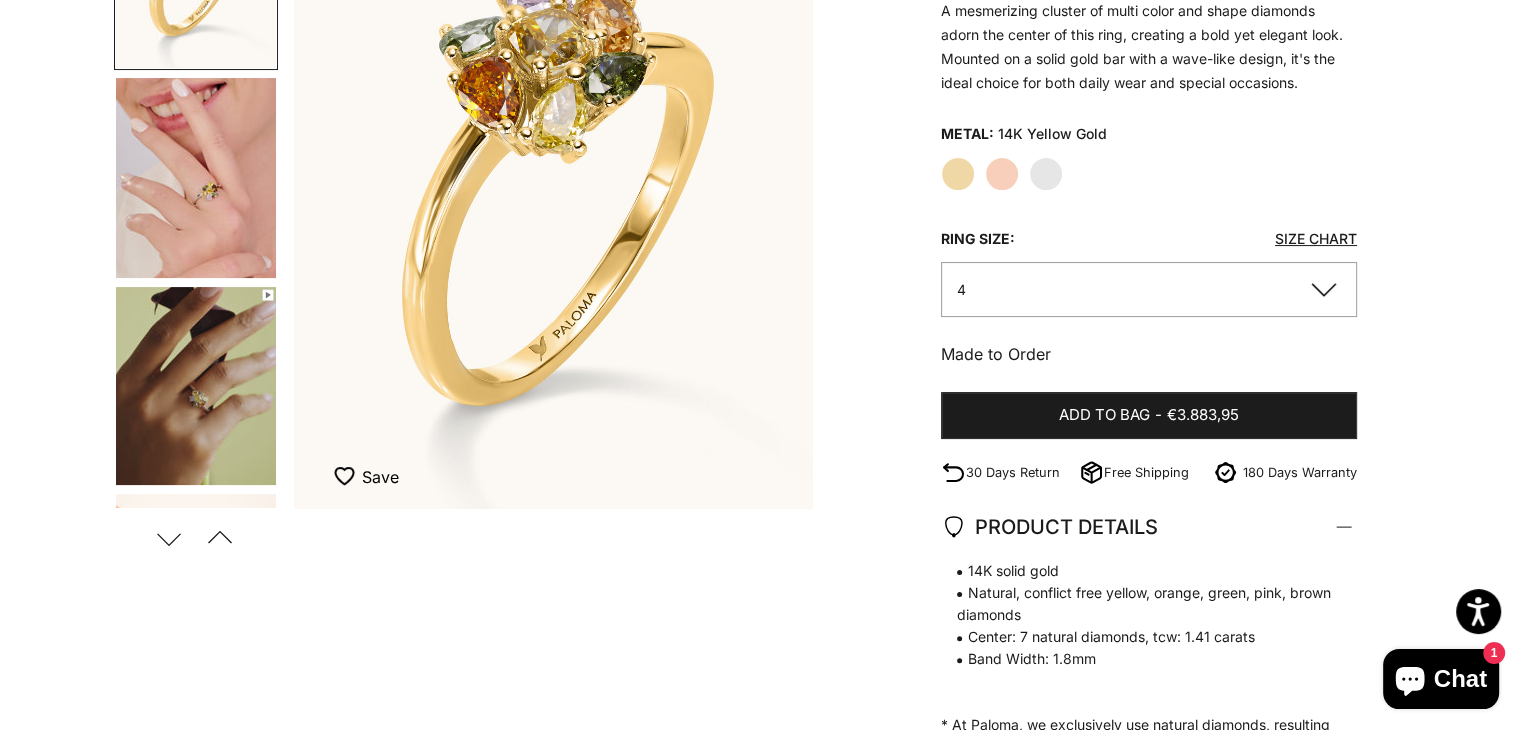 click on "4" 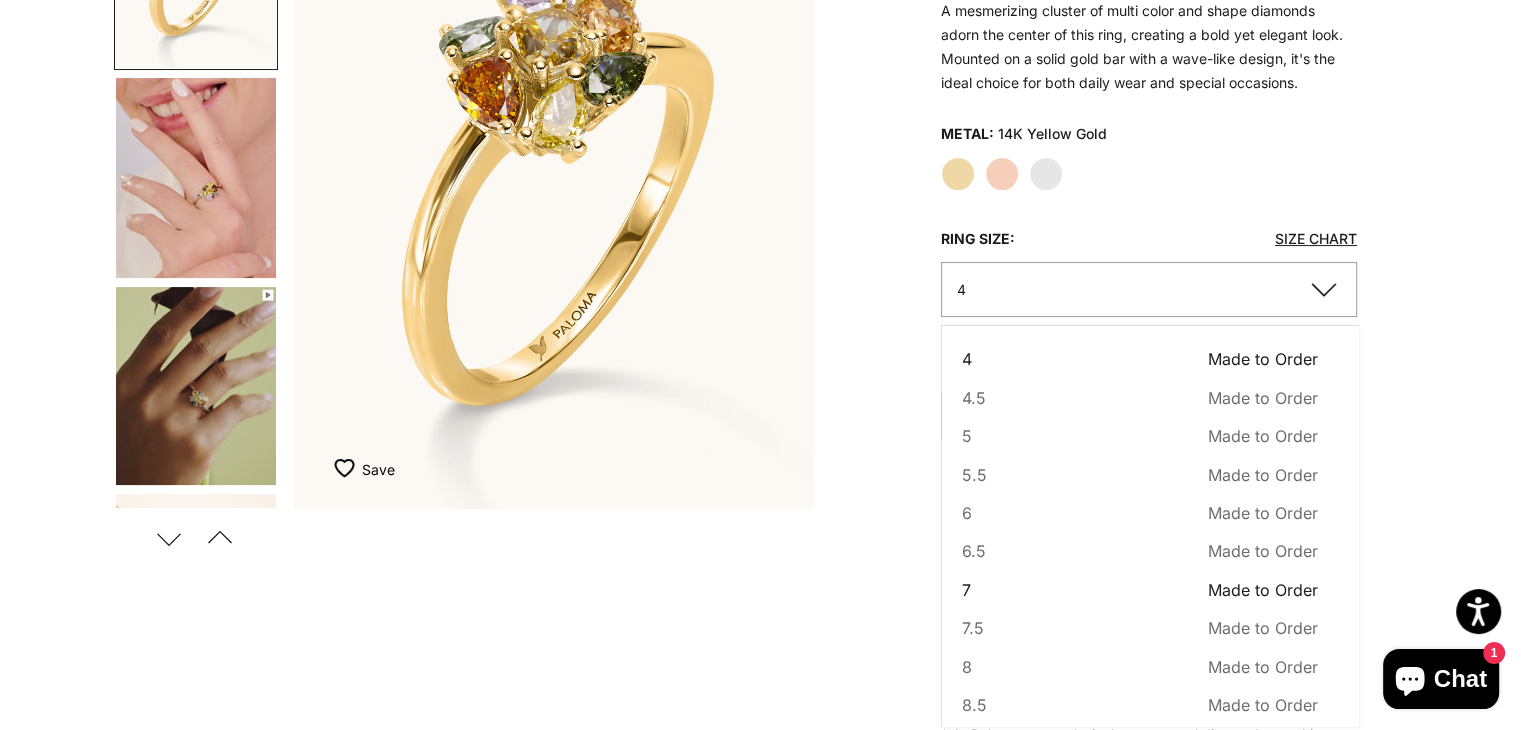 scroll, scrollTop: 331, scrollLeft: 0, axis: vertical 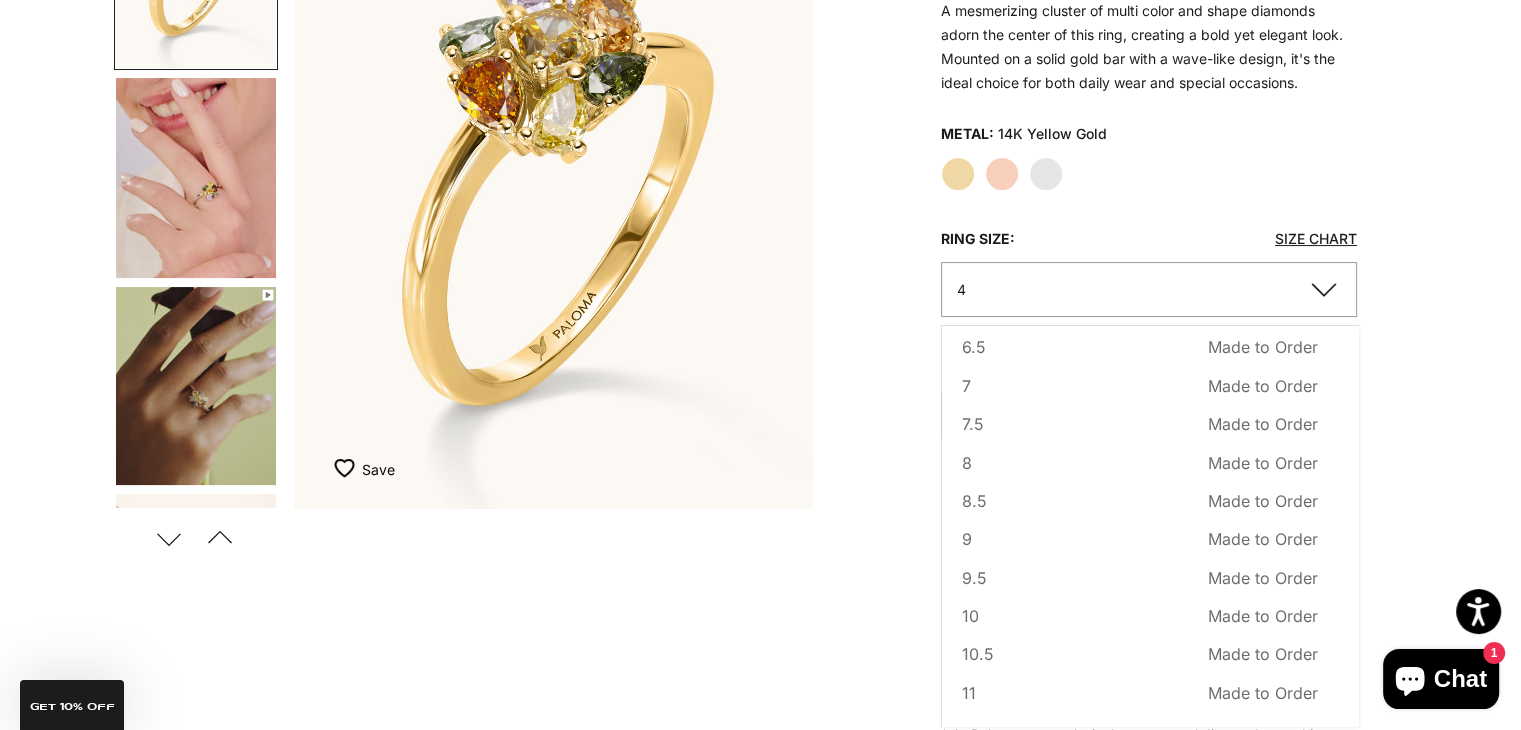 click at bounding box center (196, 178) 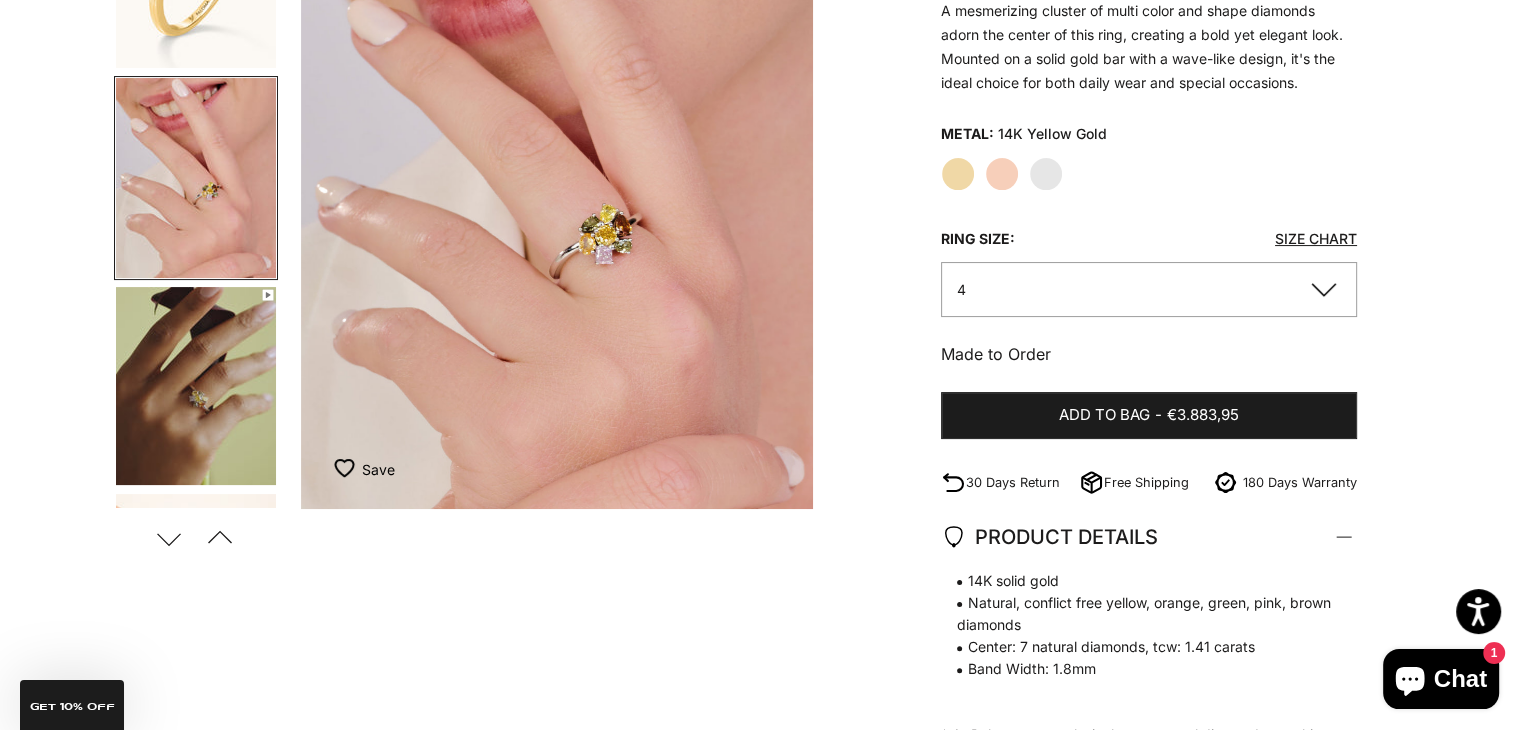scroll, scrollTop: 0, scrollLeft: 543, axis: horizontal 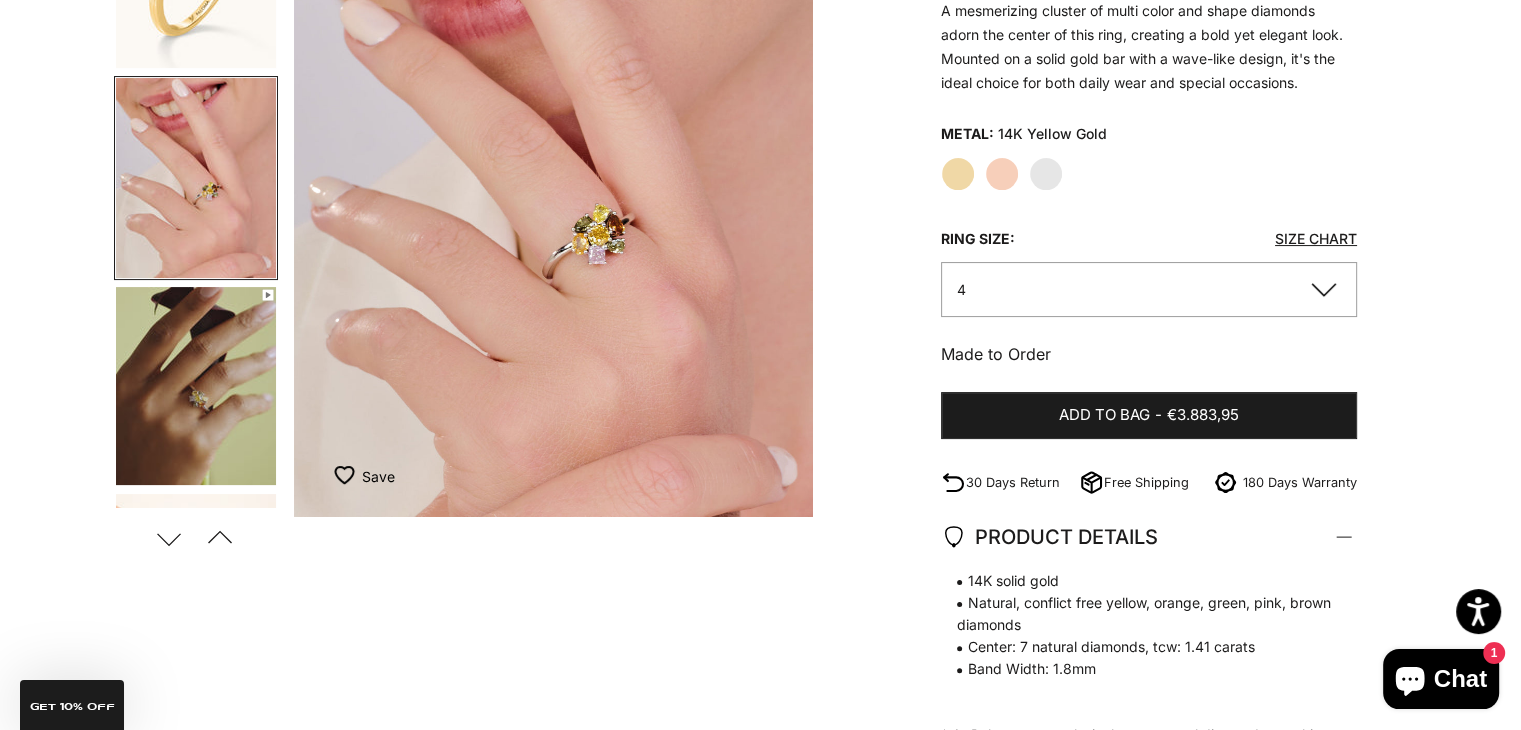 click on "4" 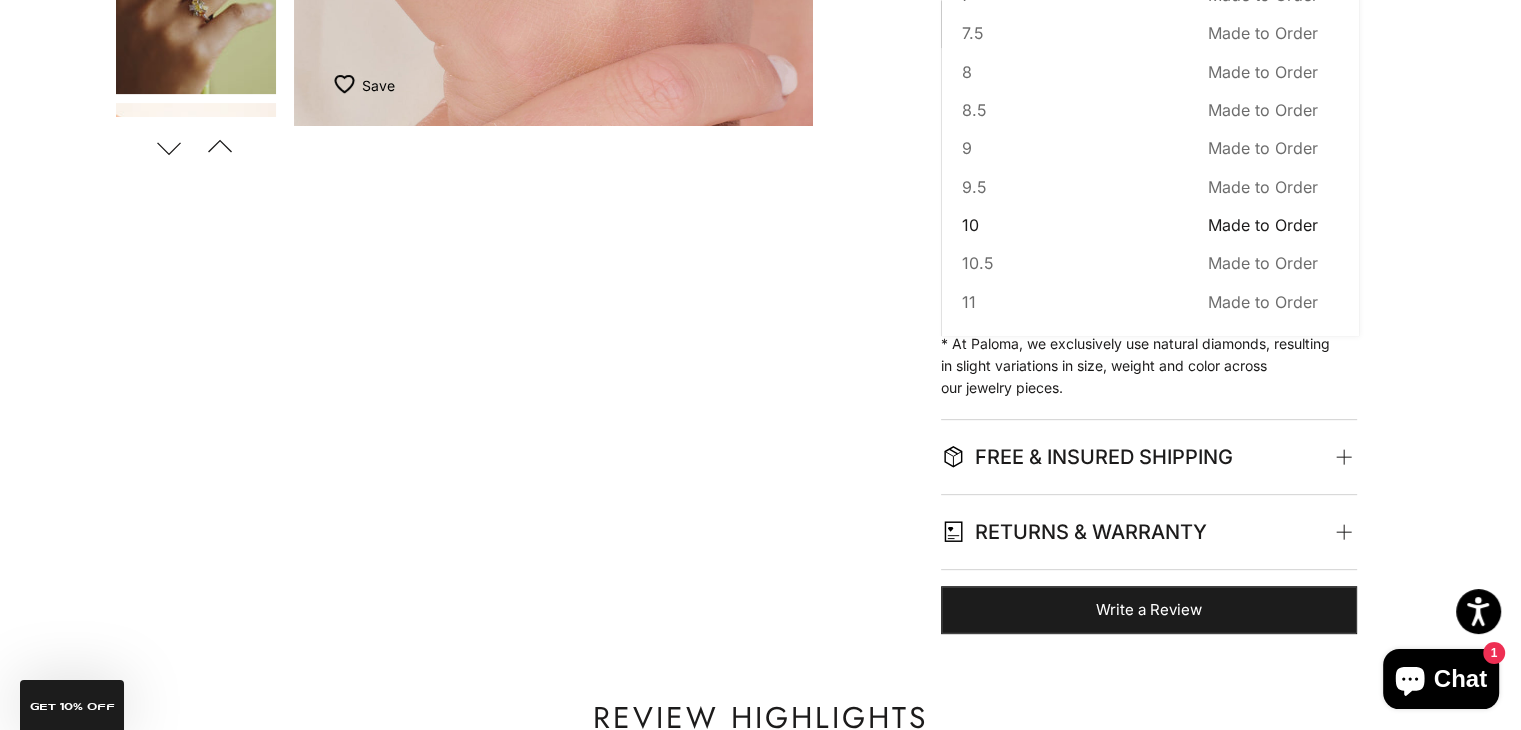 scroll, scrollTop: 724, scrollLeft: 0, axis: vertical 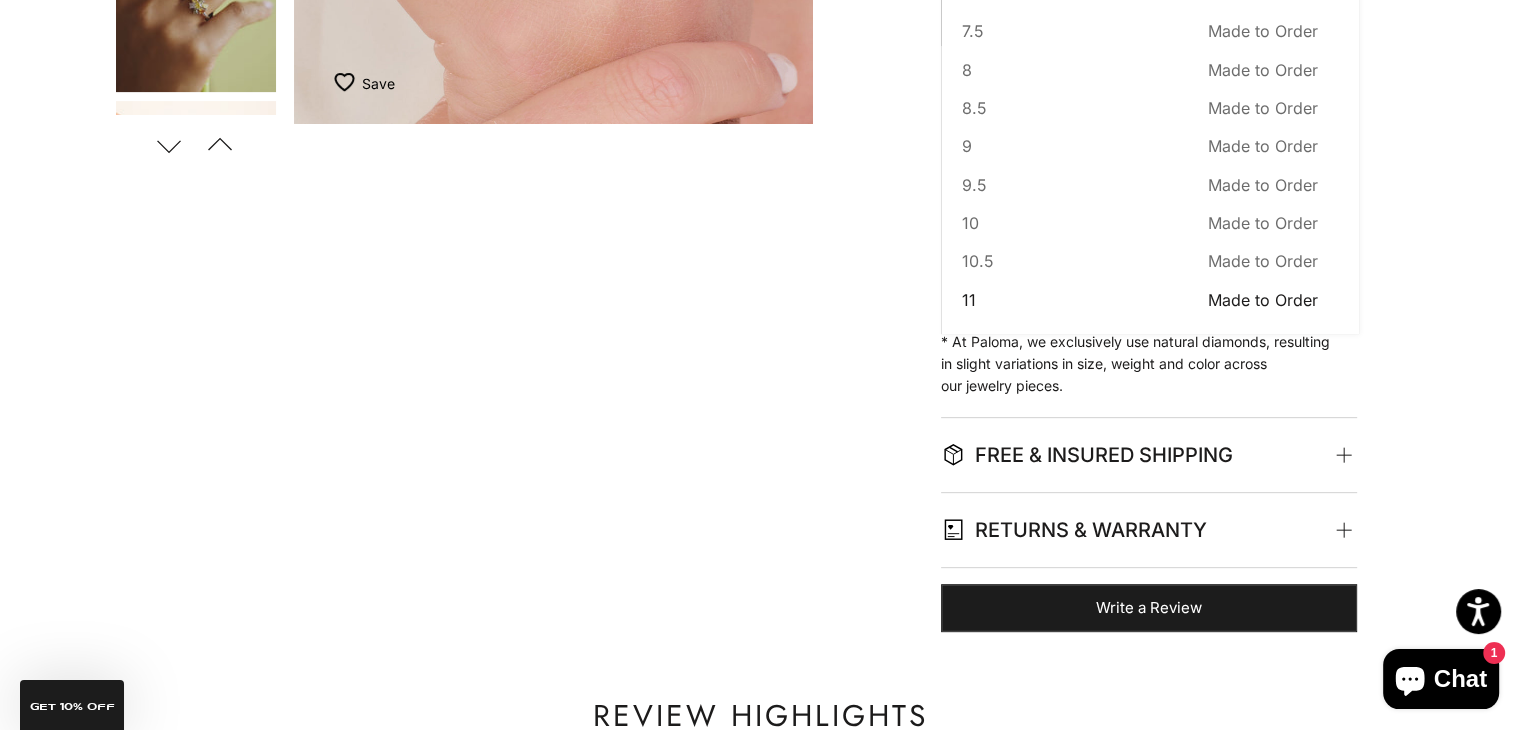 click on "11" at bounding box center [969, 300] 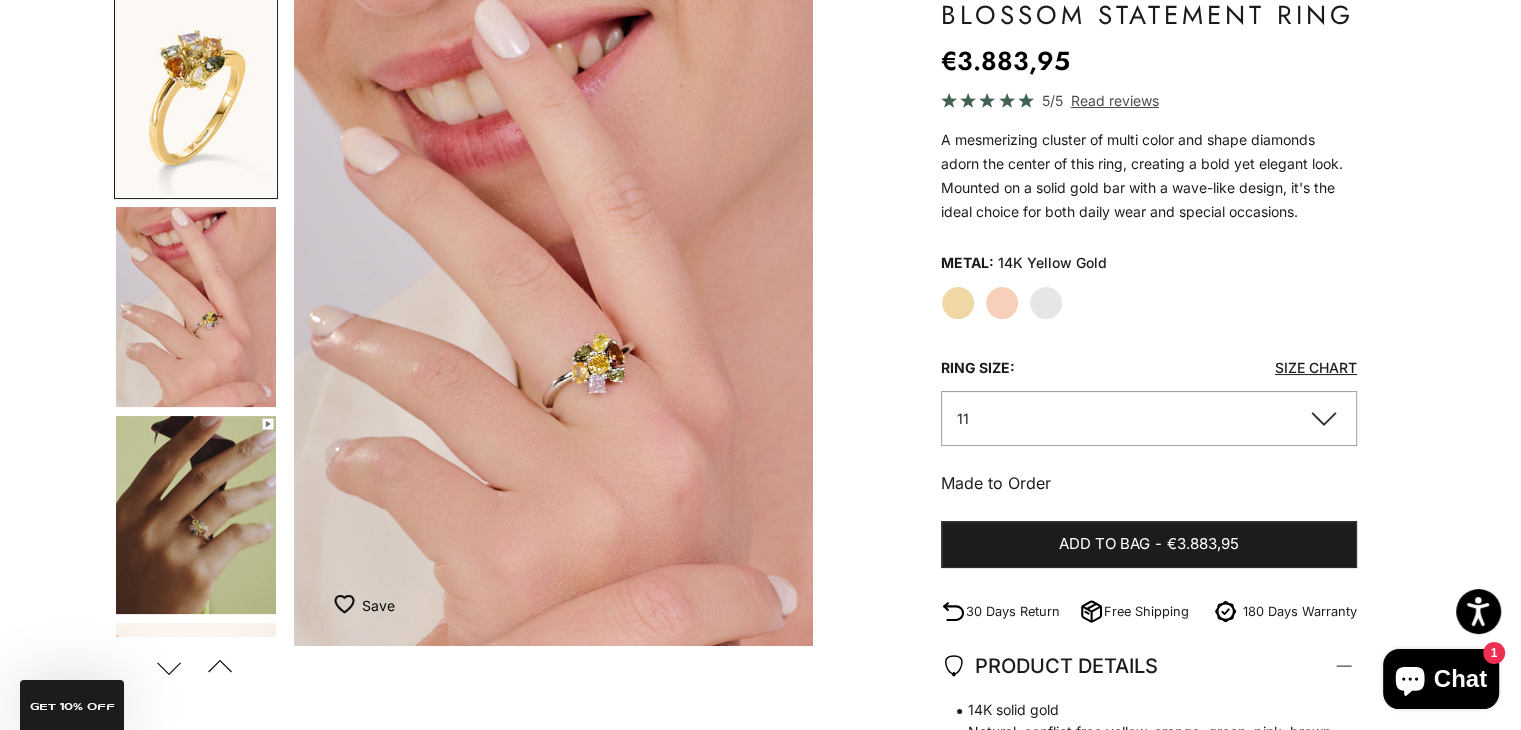 scroll, scrollTop: 199, scrollLeft: 0, axis: vertical 